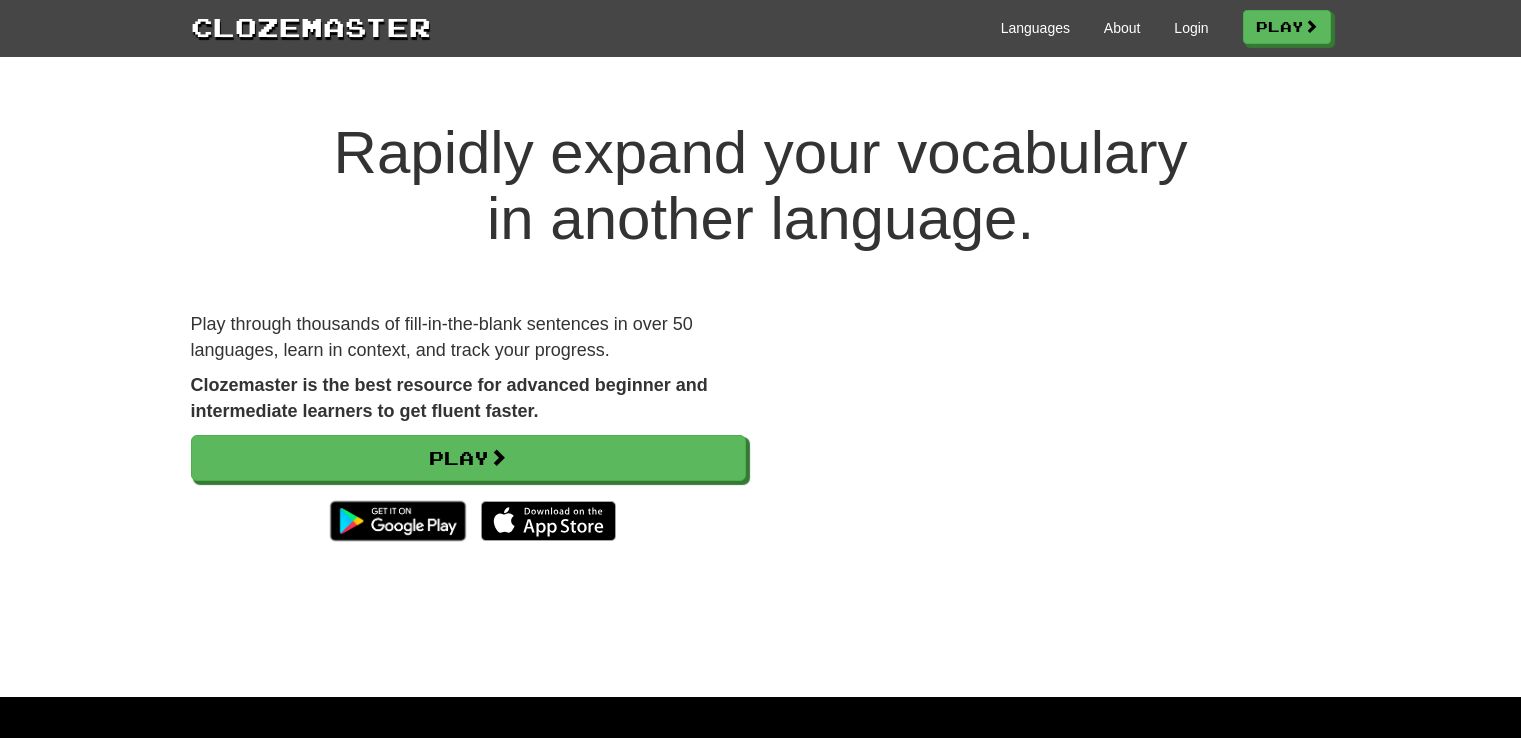 scroll, scrollTop: 0, scrollLeft: 0, axis: both 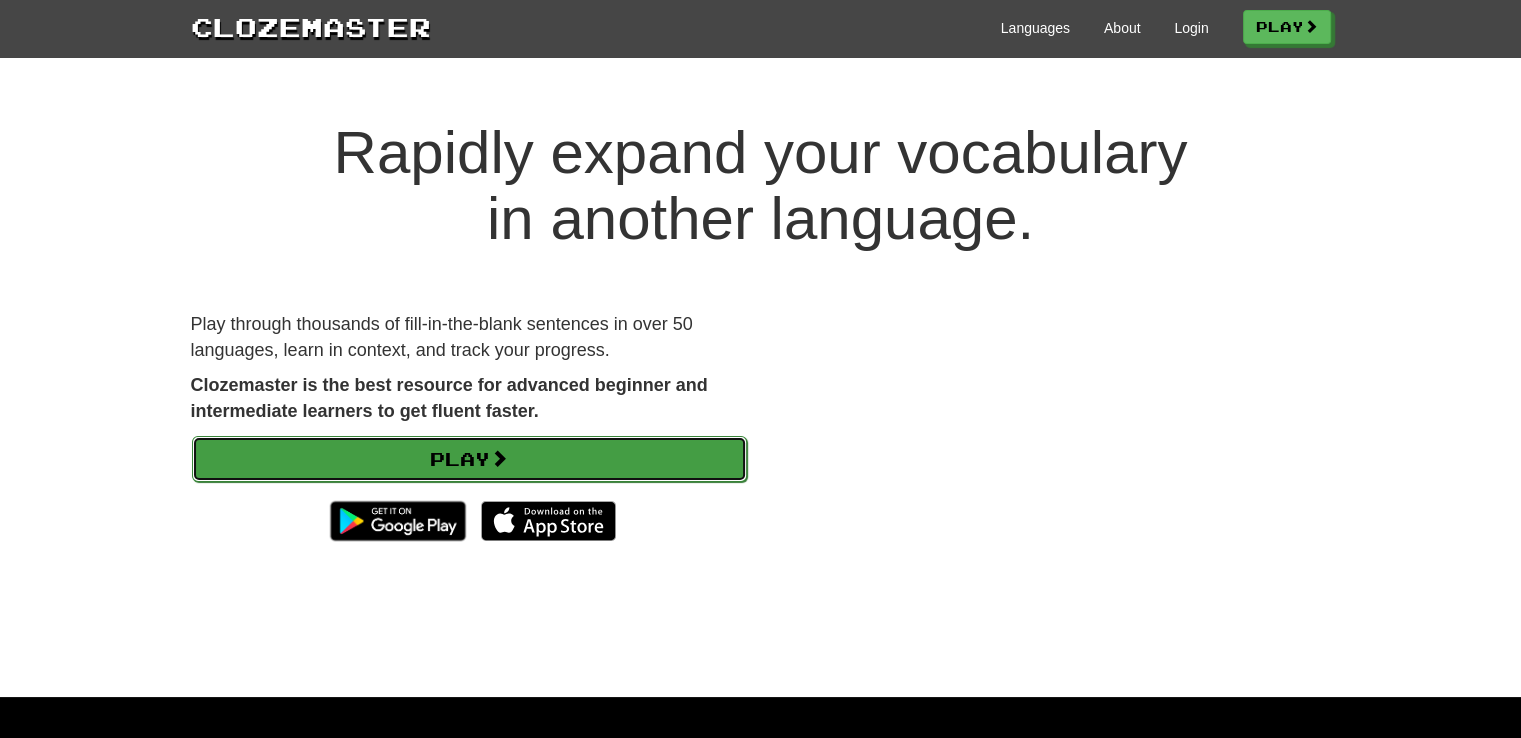 click on "Play" at bounding box center (469, 459) 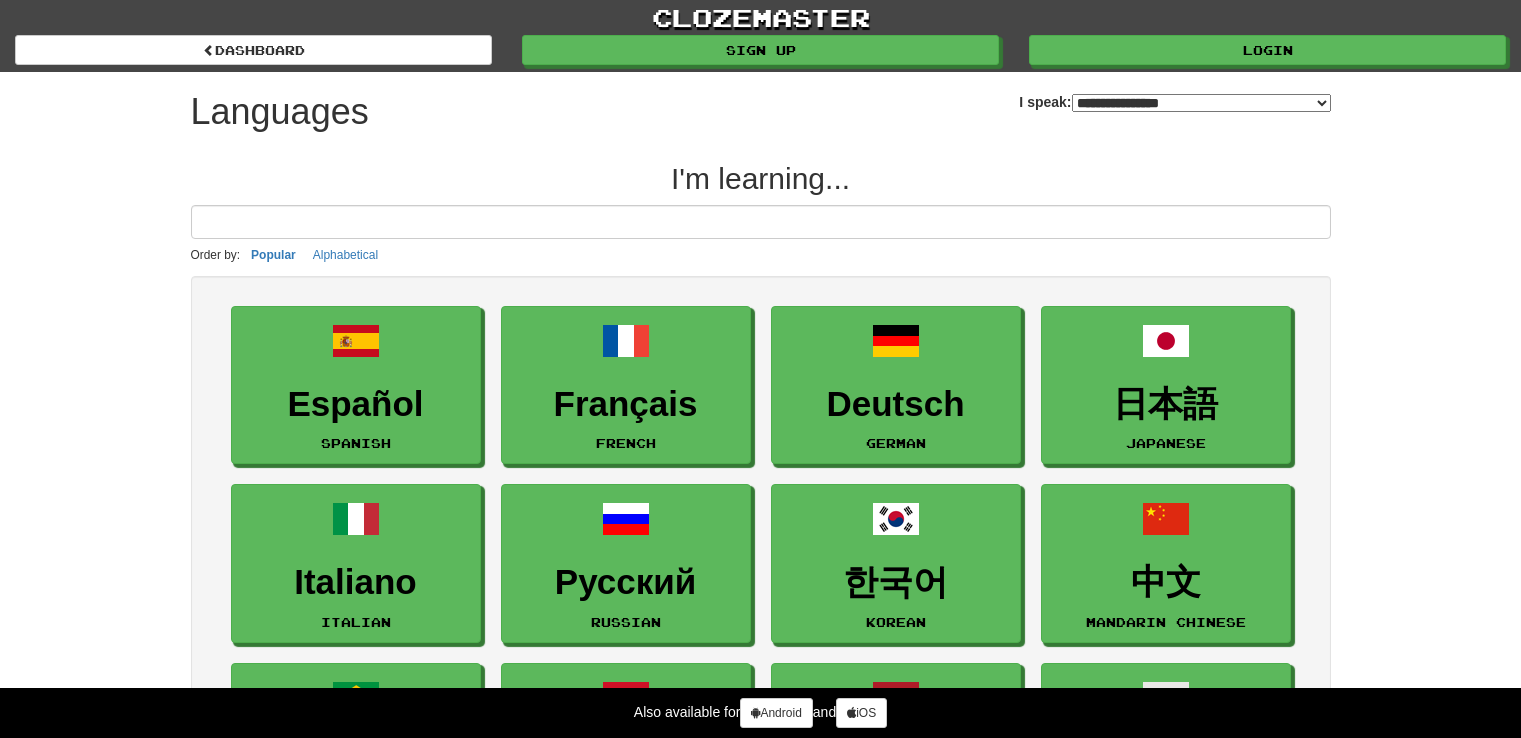 select on "*******" 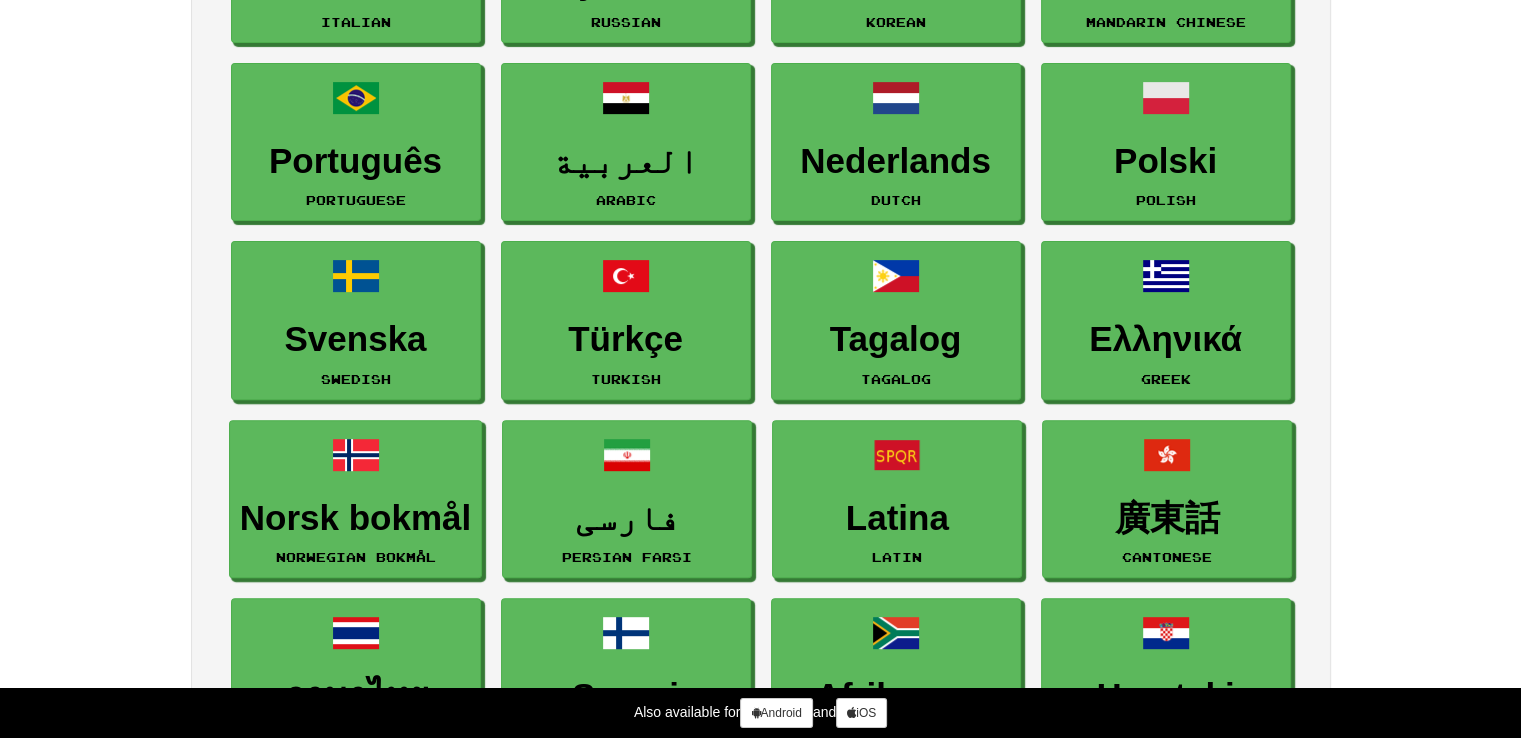 scroll, scrollTop: 0, scrollLeft: 0, axis: both 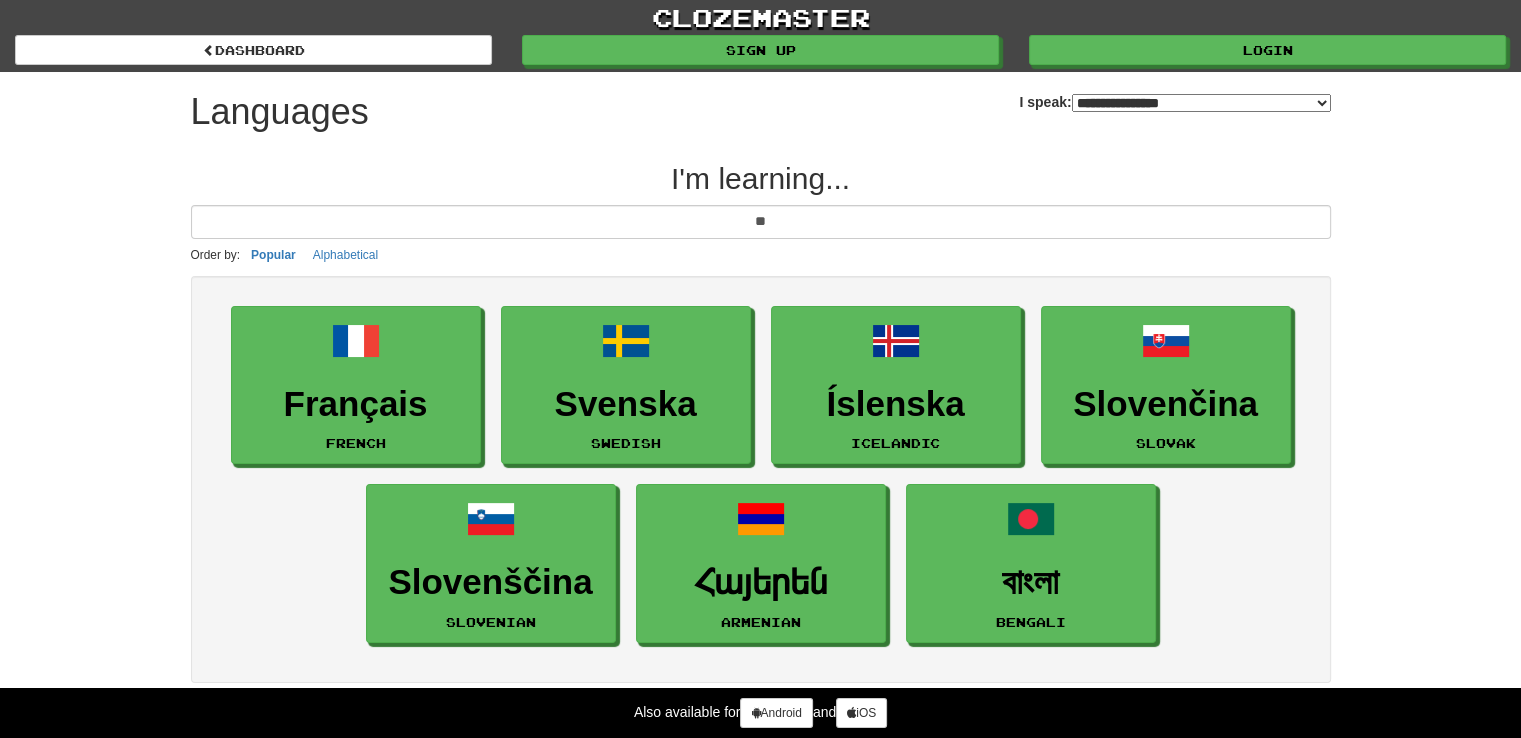 type on "**" 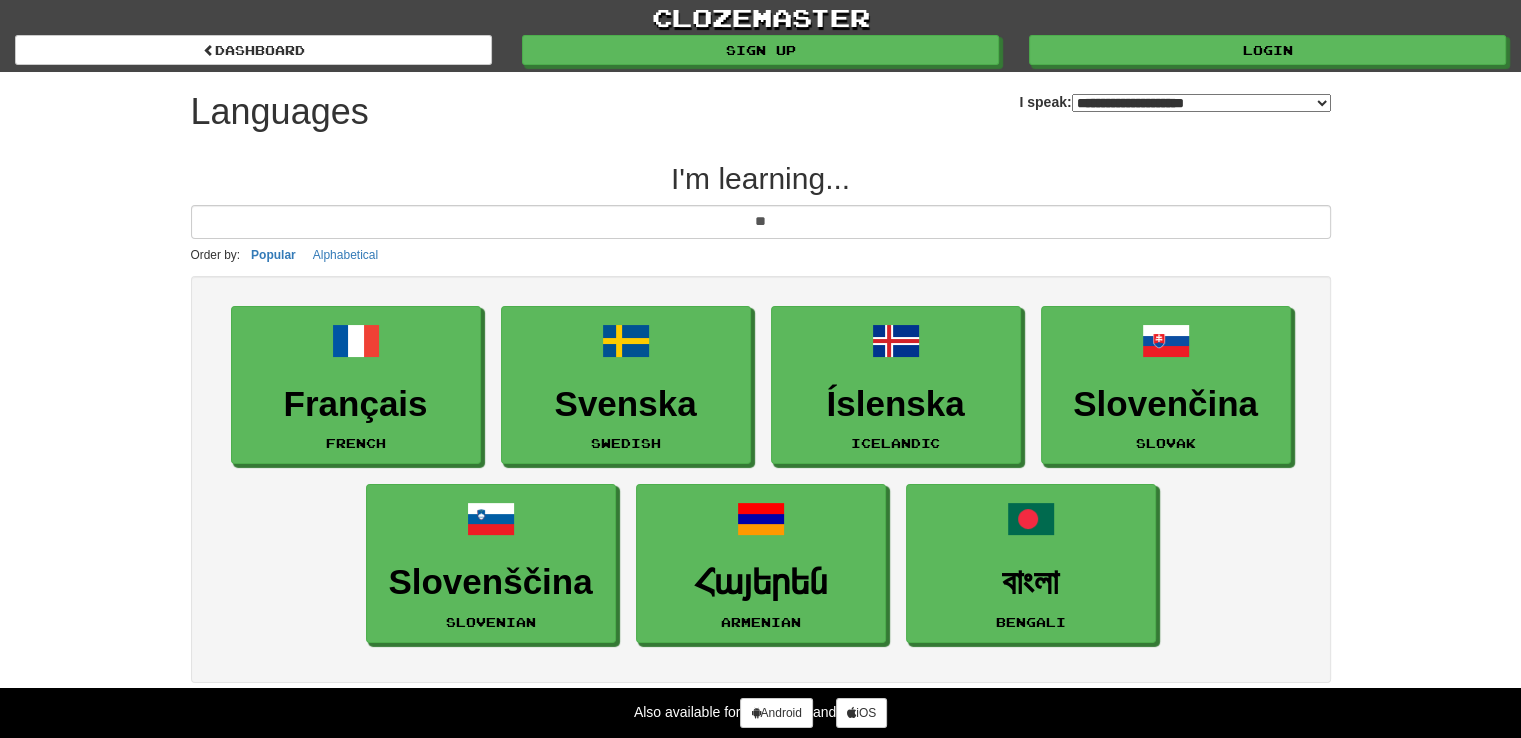 click on "**********" at bounding box center [1201, 103] 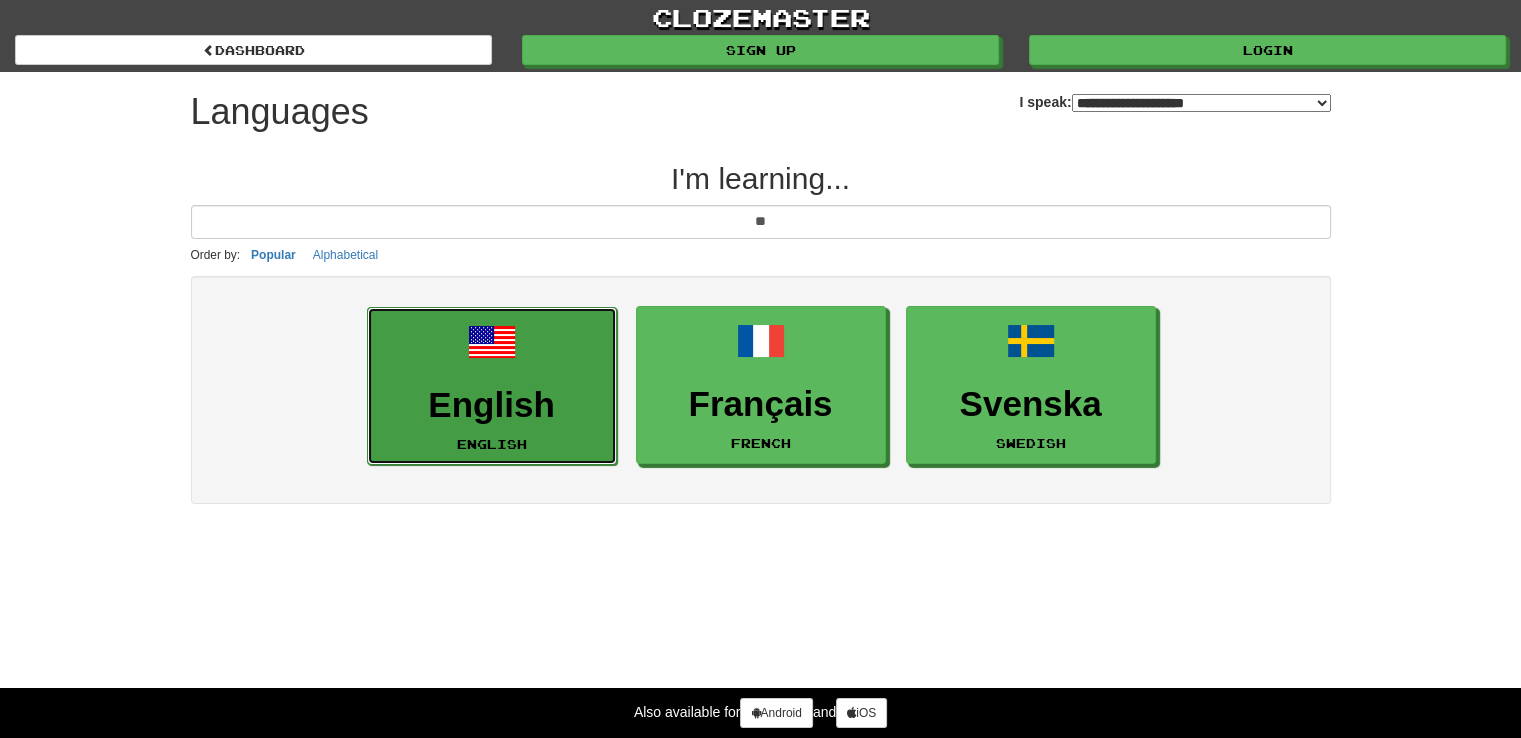 click on "English English" at bounding box center [492, 386] 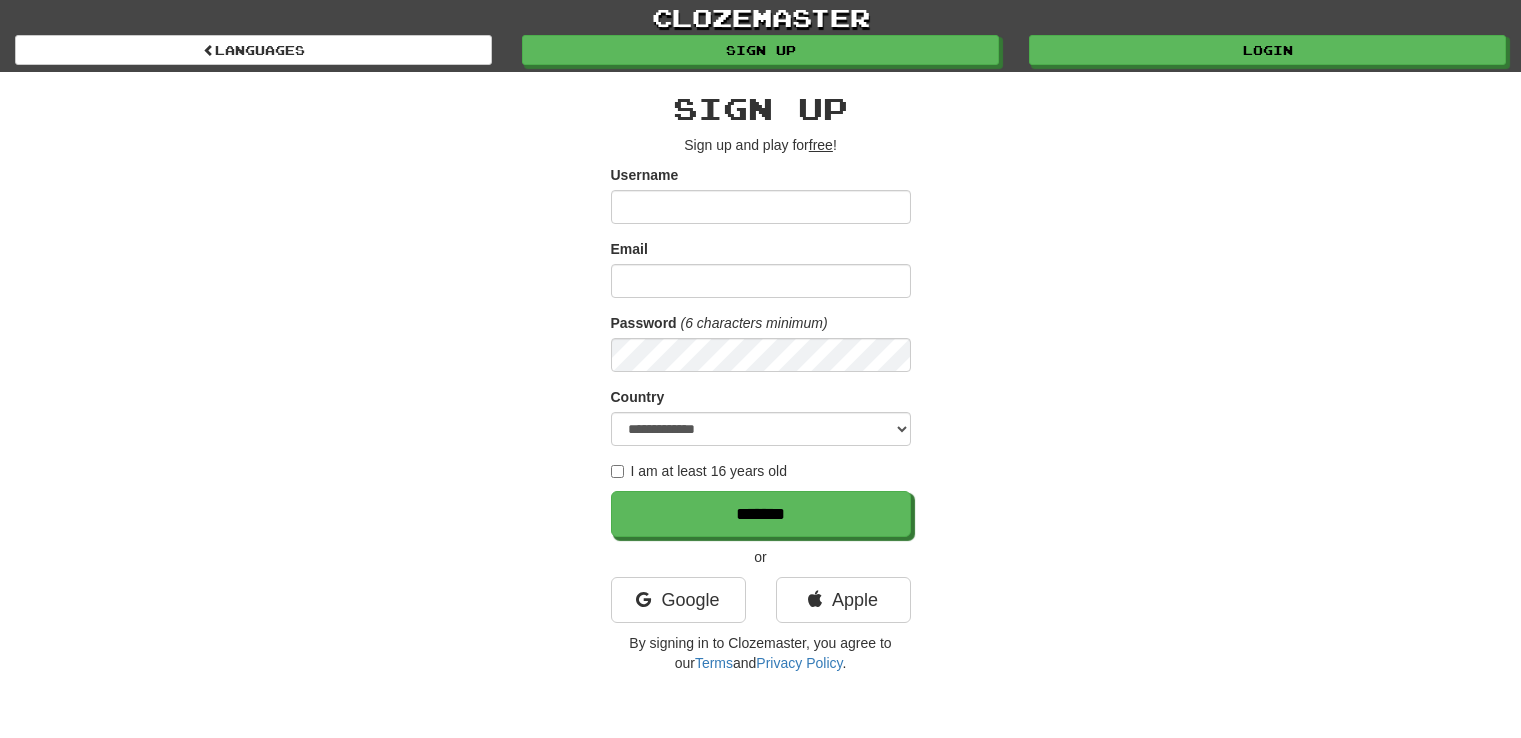 scroll, scrollTop: 0, scrollLeft: 0, axis: both 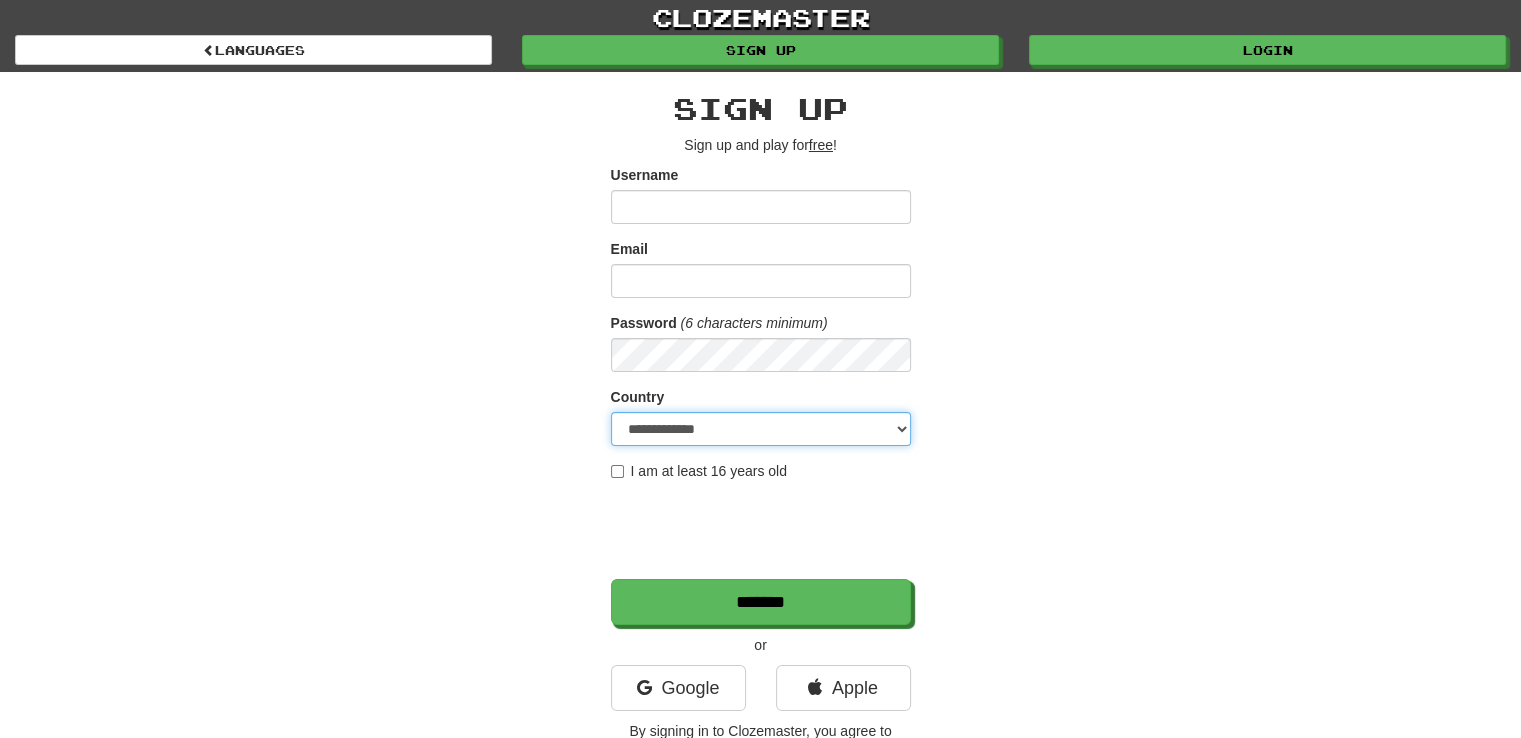 click on "**********" at bounding box center [761, 429] 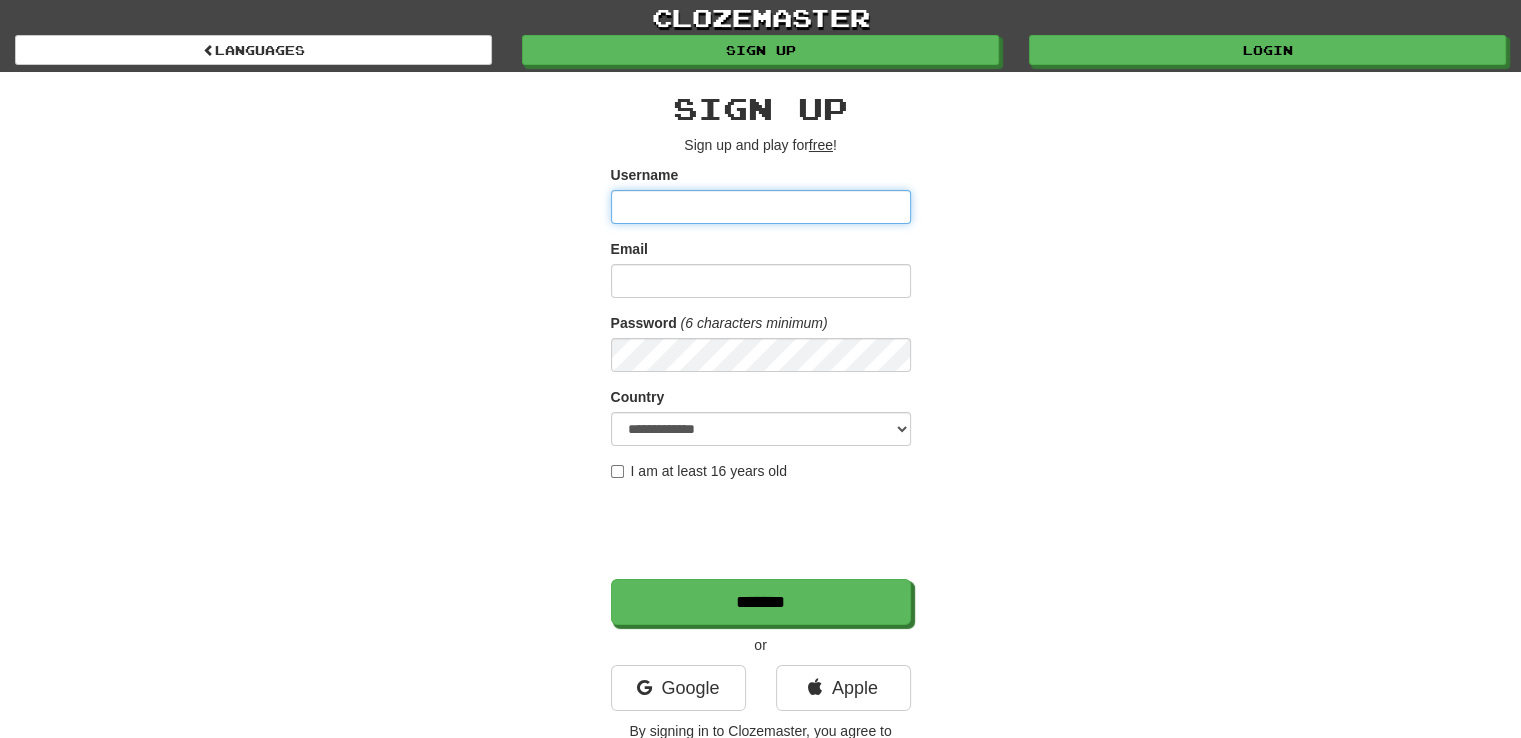 click on "Username" at bounding box center (761, 207) 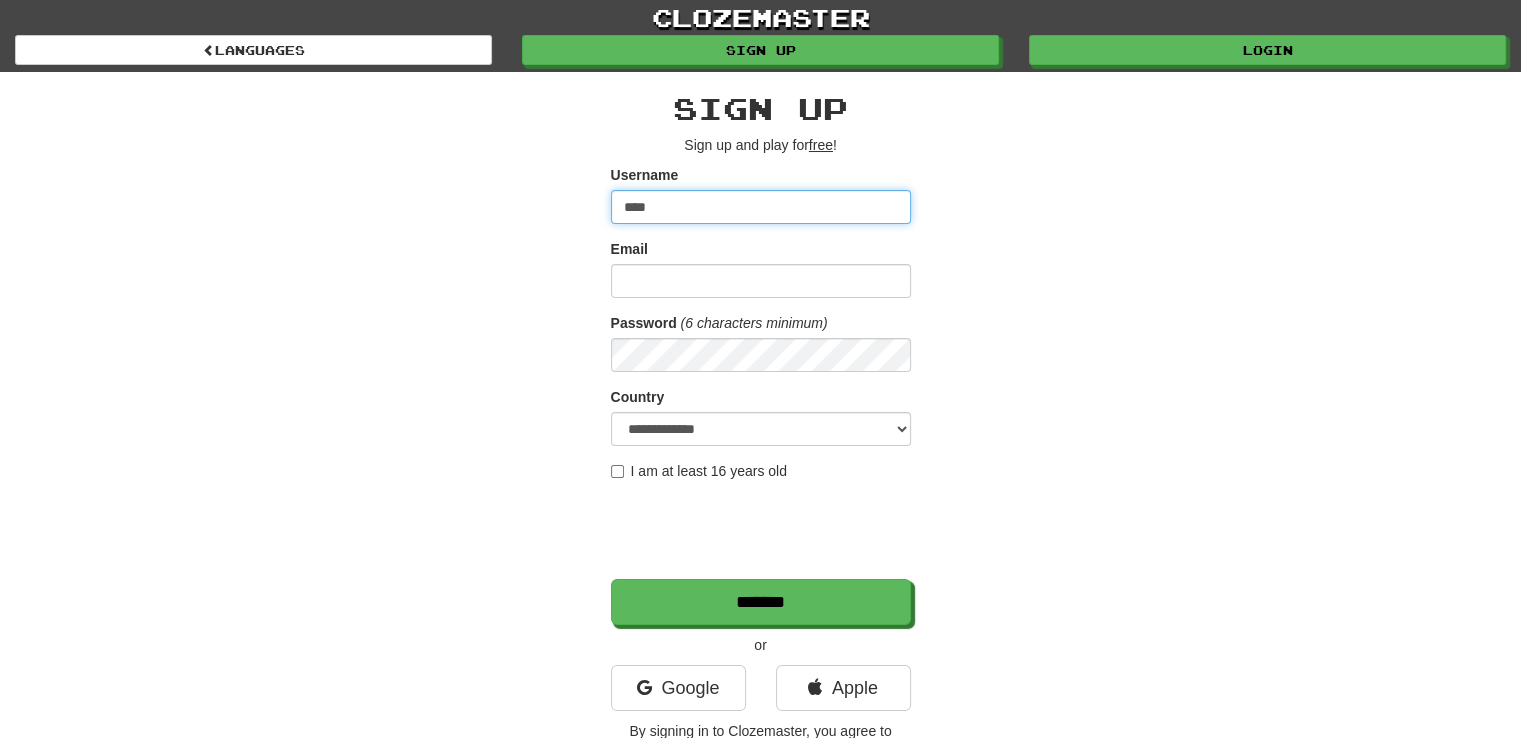 type on "****" 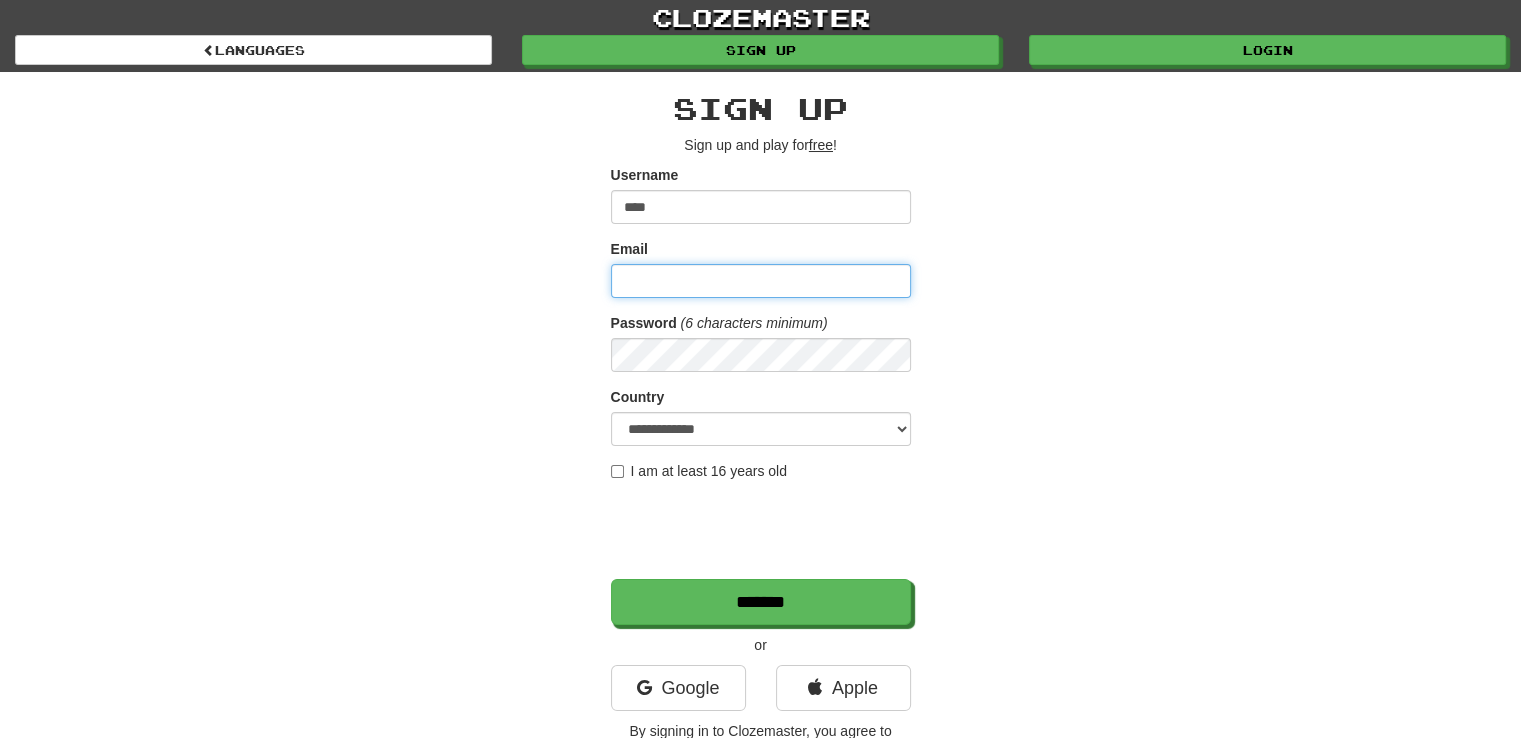 click on "Email" at bounding box center (761, 281) 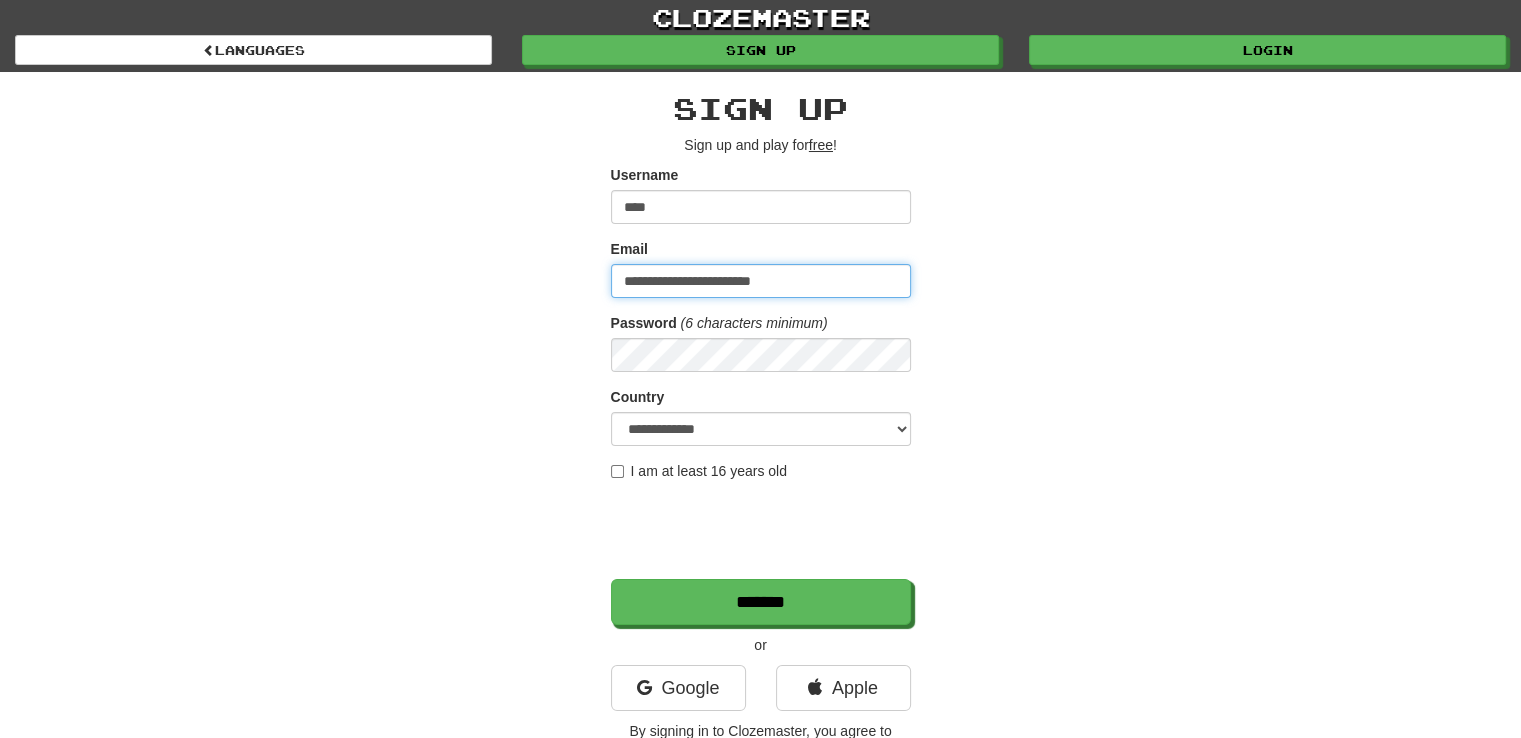 type on "**********" 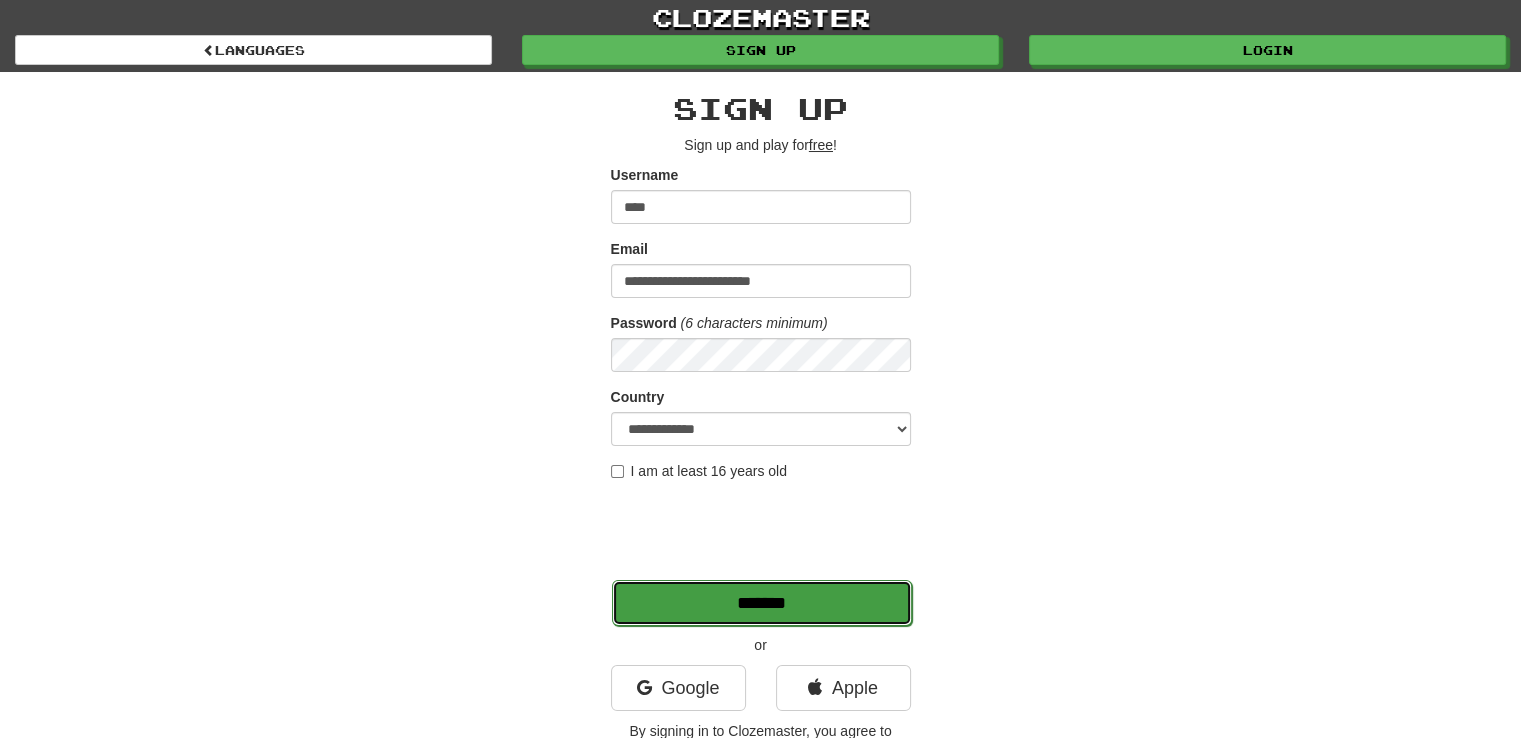 click on "*******" at bounding box center (762, 603) 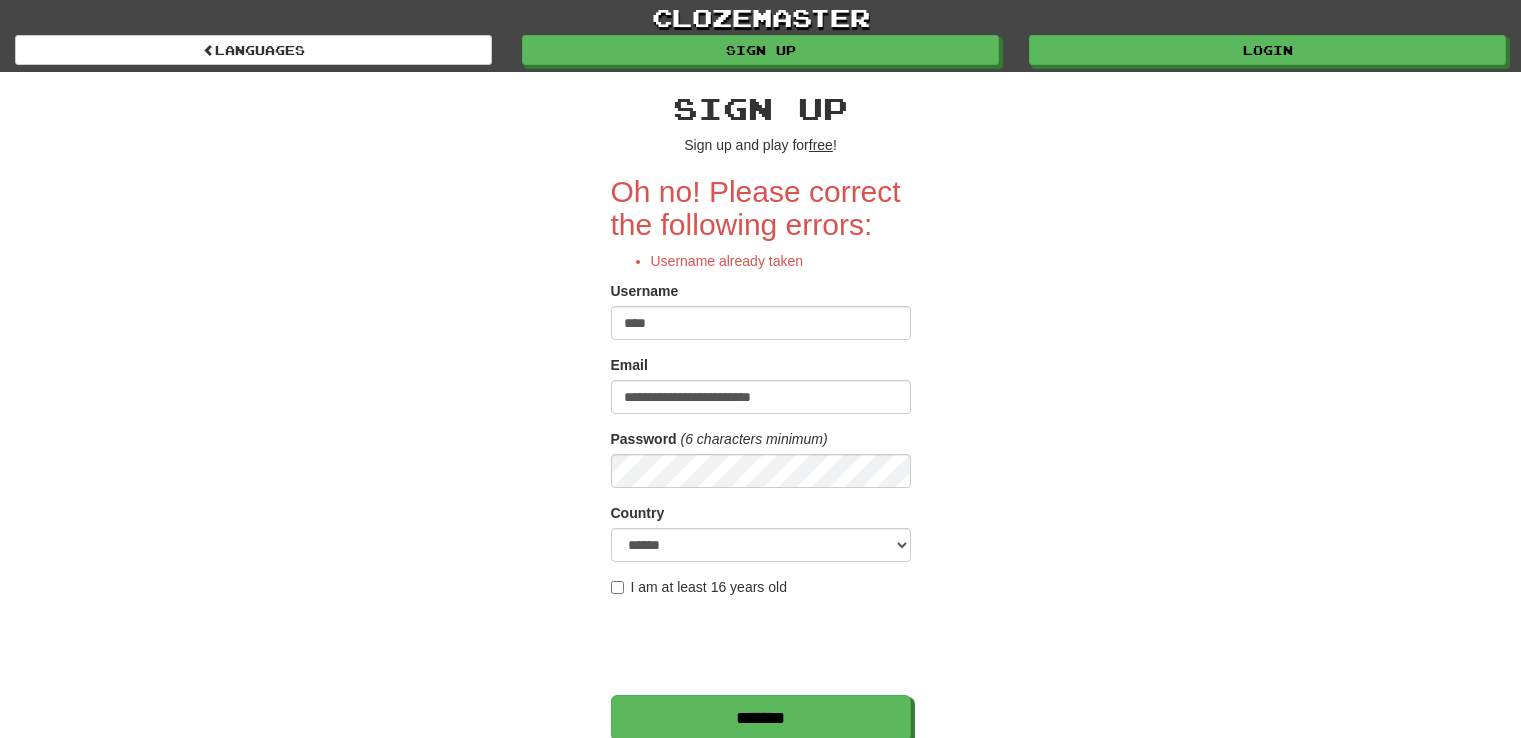 scroll, scrollTop: 0, scrollLeft: 0, axis: both 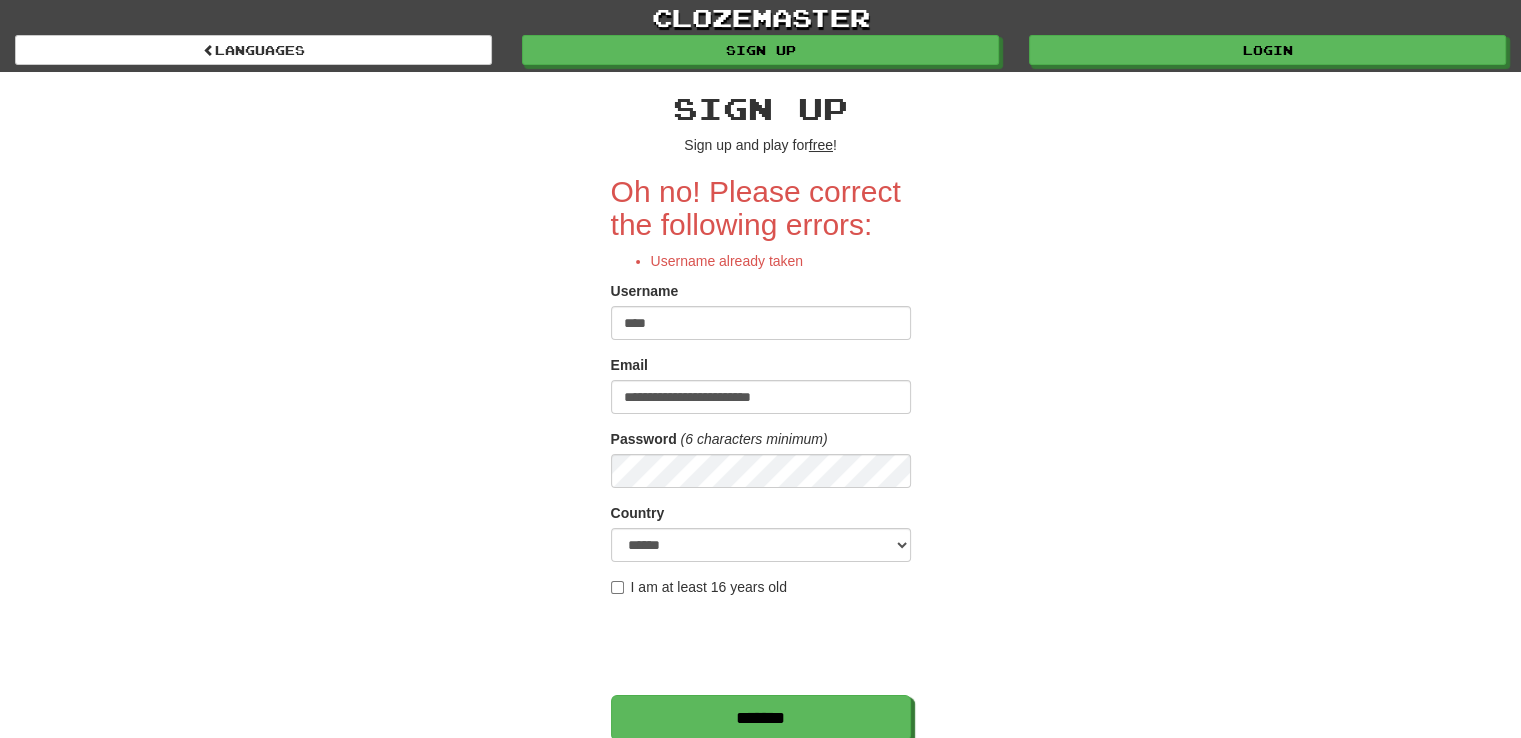 click on "****" at bounding box center (761, 323) 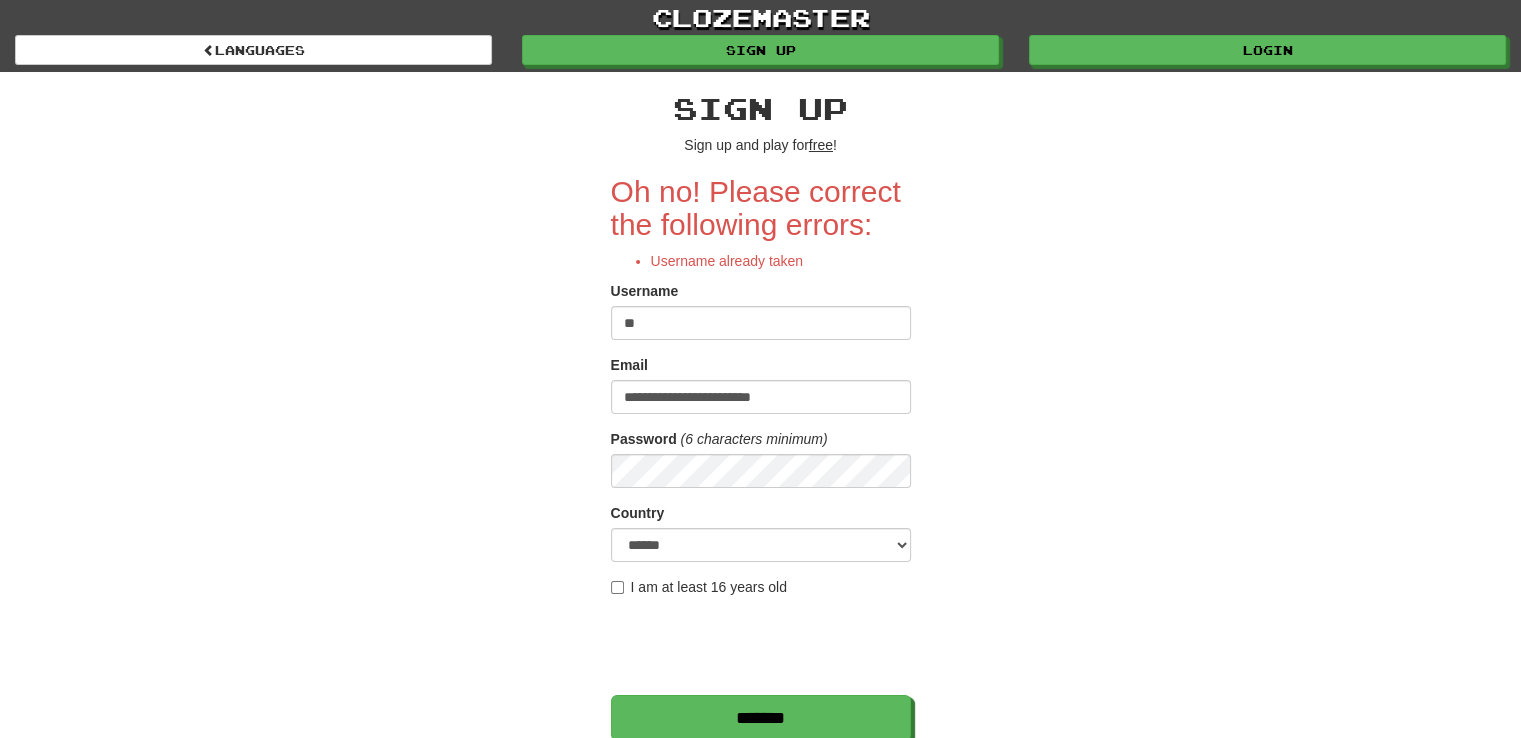 type on "*" 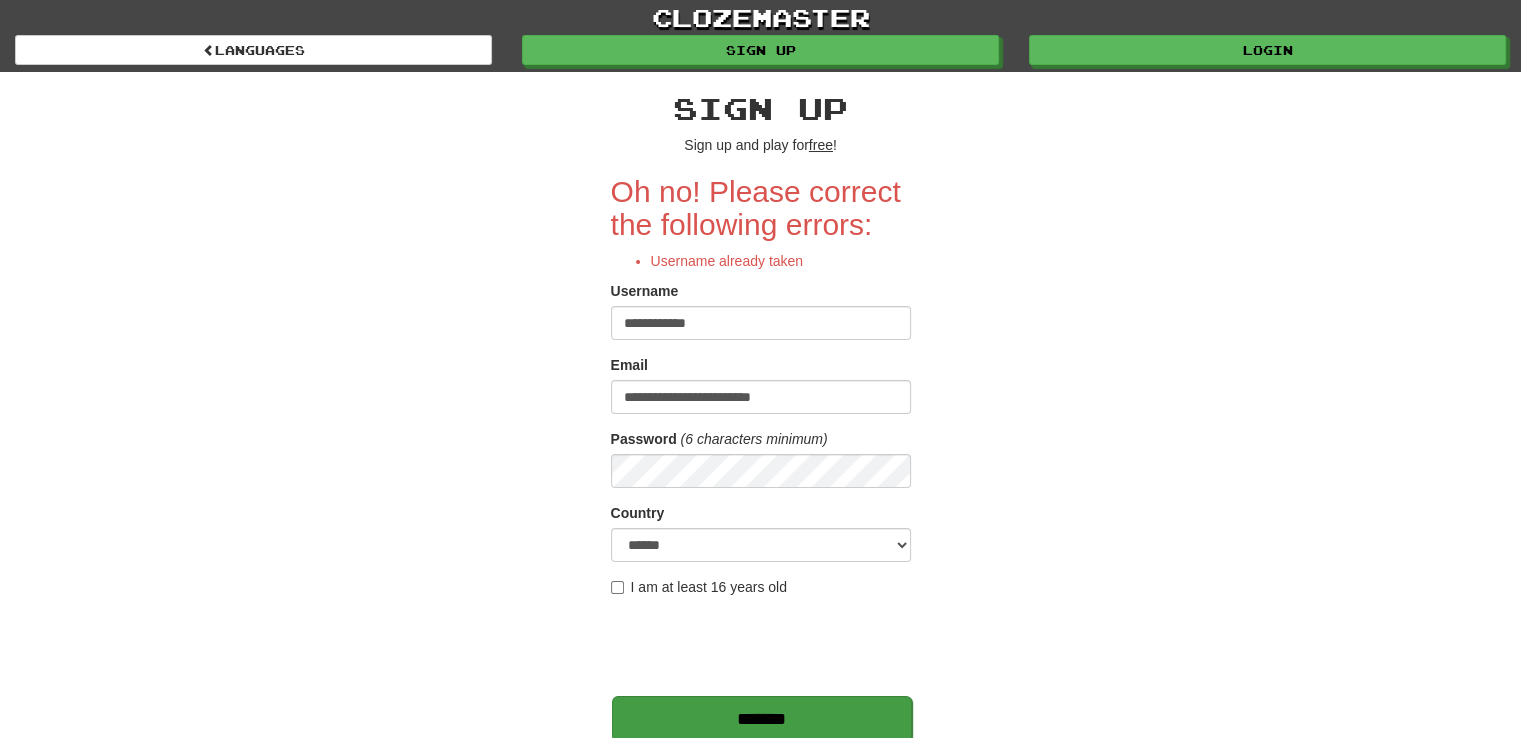 type on "**********" 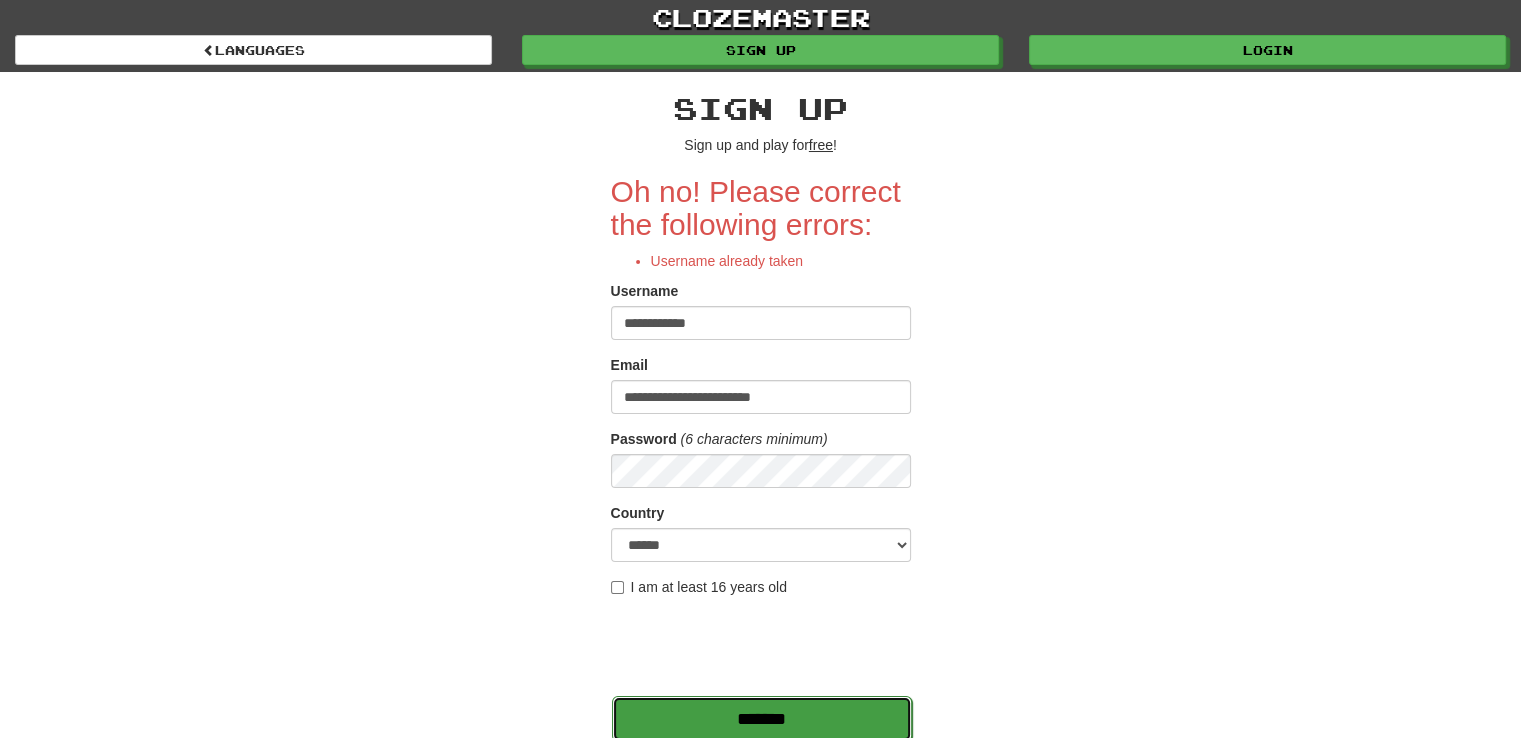 click on "*******" at bounding box center [762, 719] 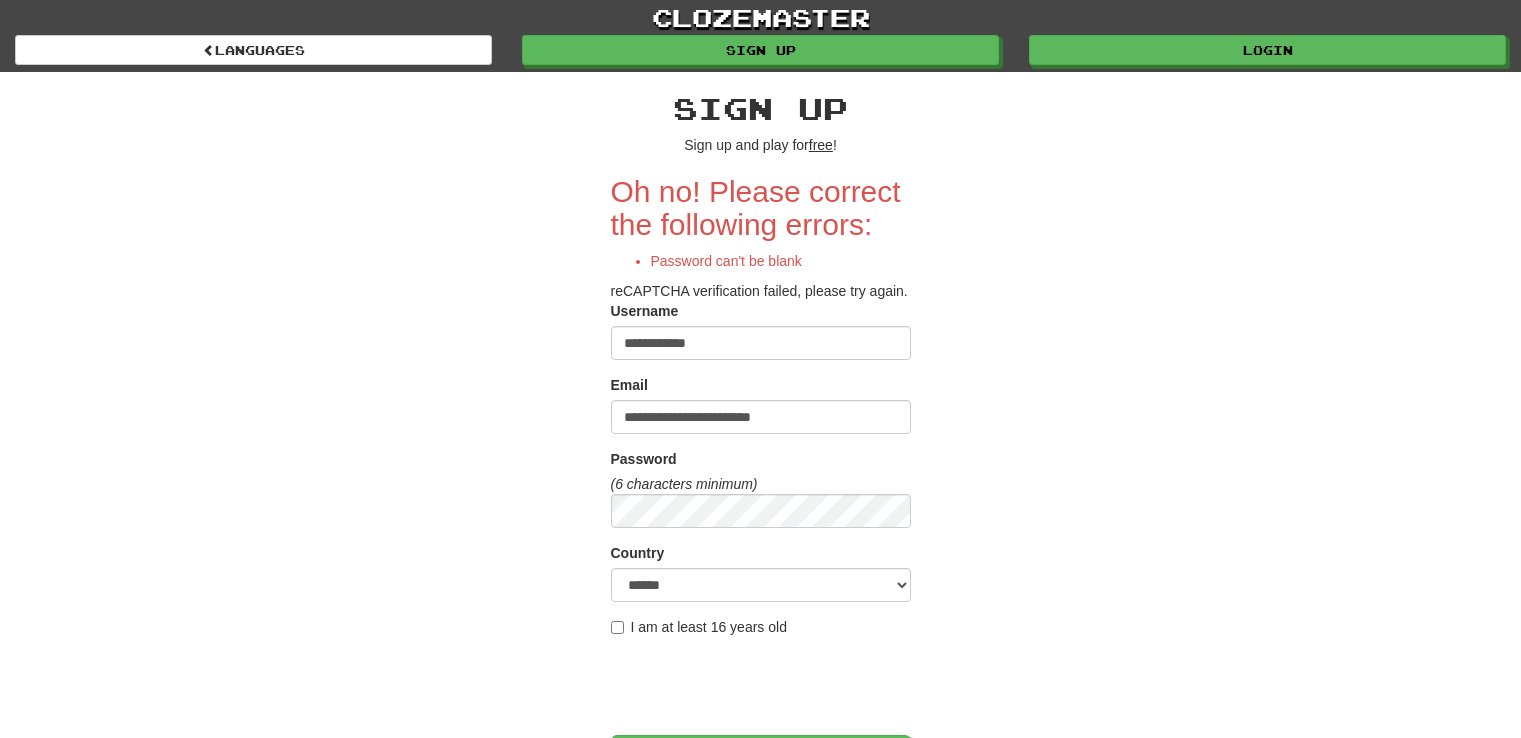 scroll, scrollTop: 0, scrollLeft: 0, axis: both 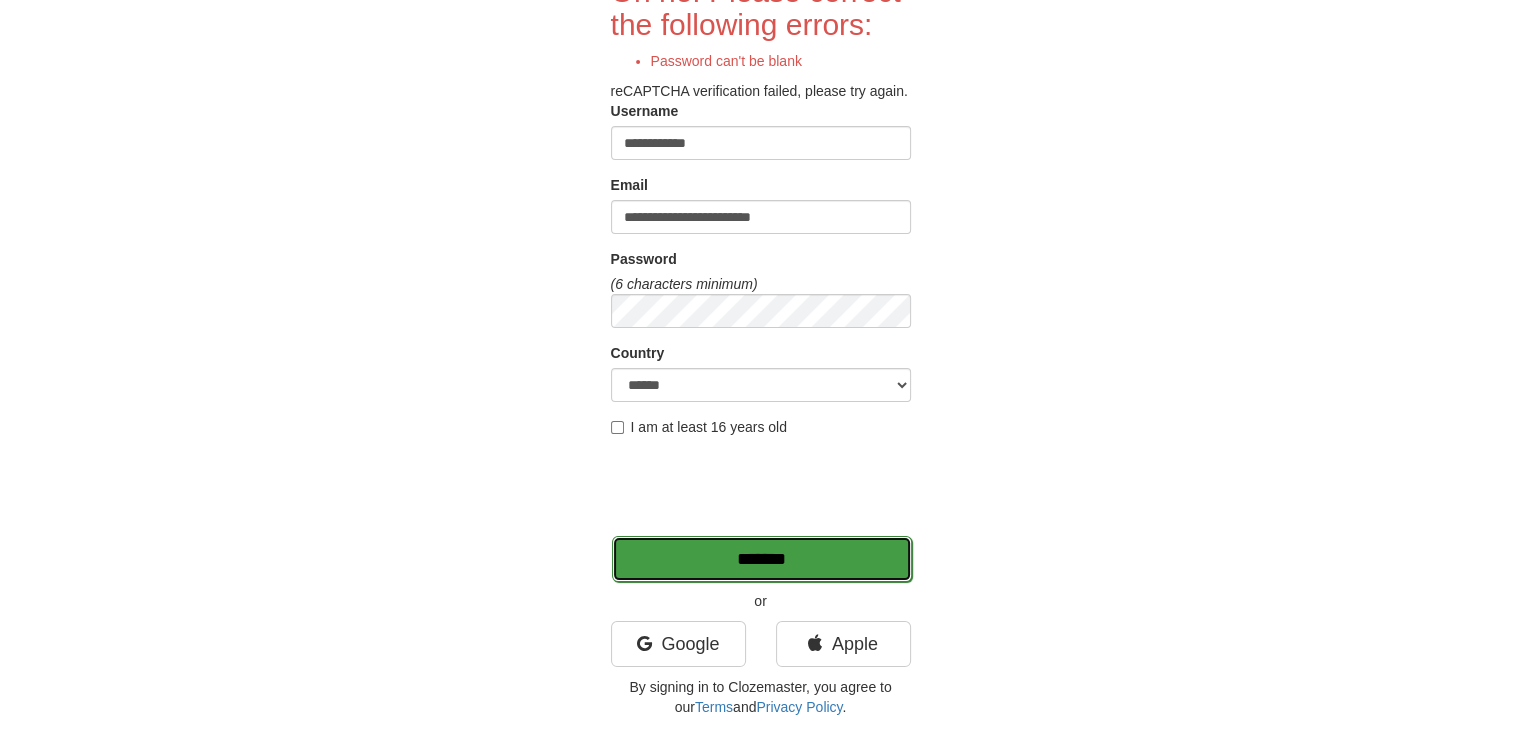 click on "*******" at bounding box center [762, 559] 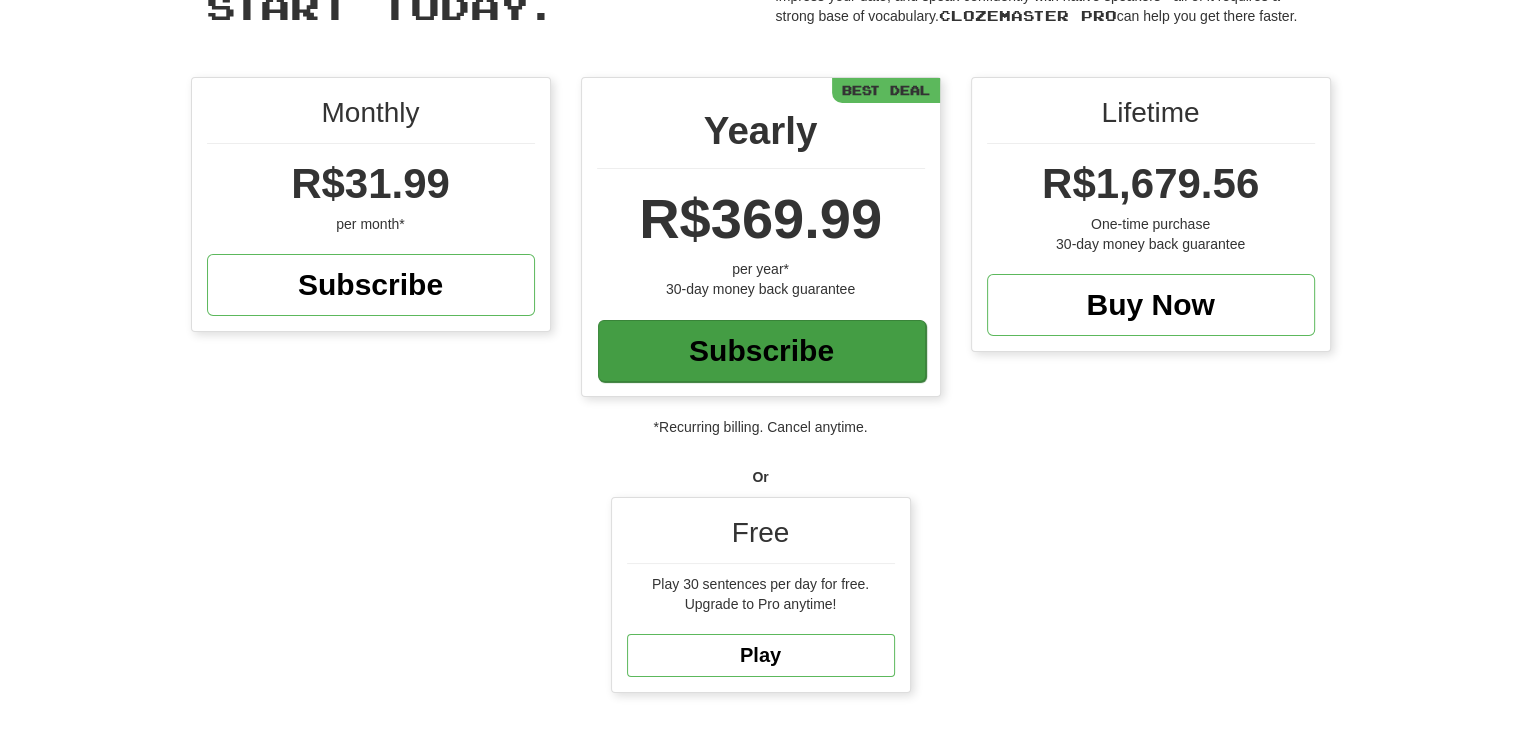 scroll, scrollTop: 200, scrollLeft: 0, axis: vertical 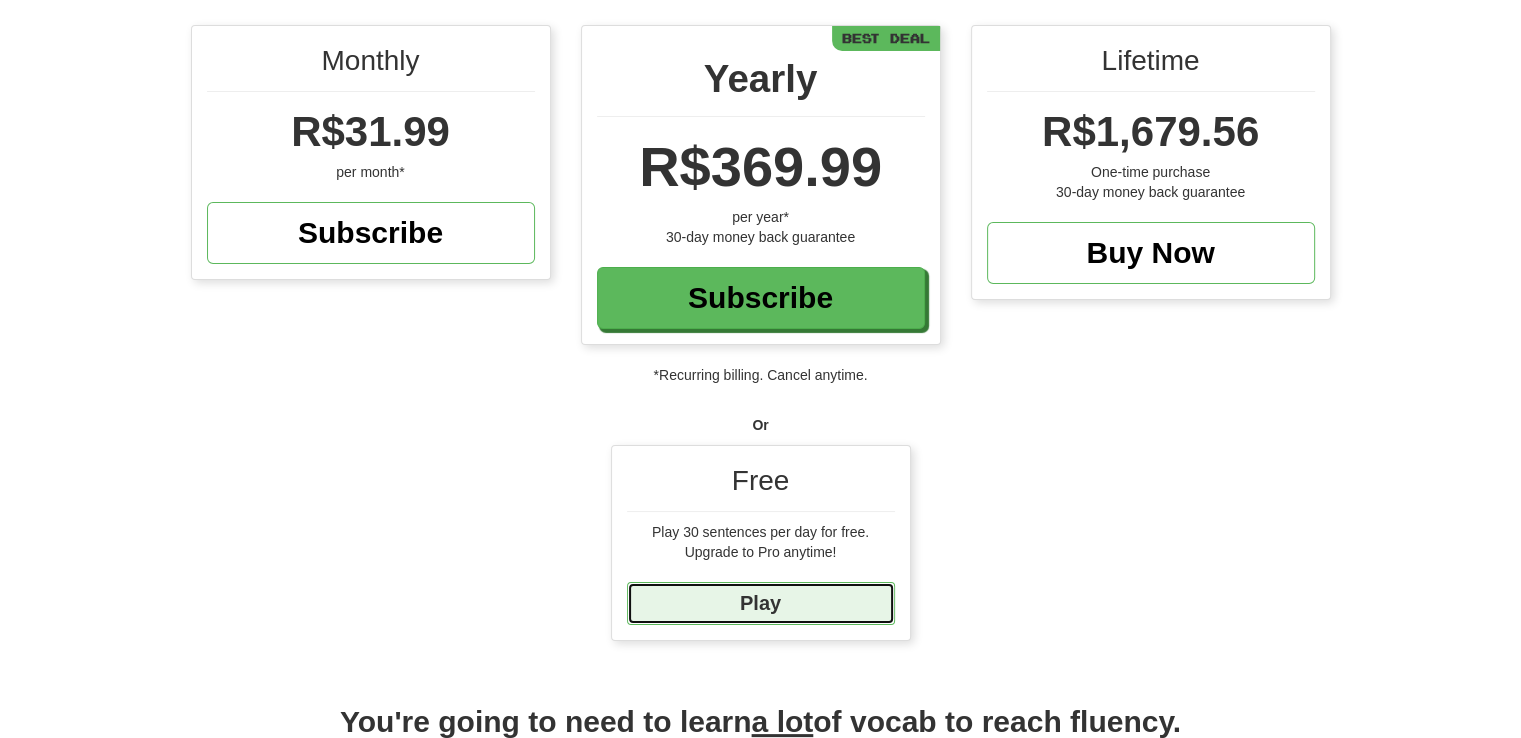 click on "Play" at bounding box center [761, 603] 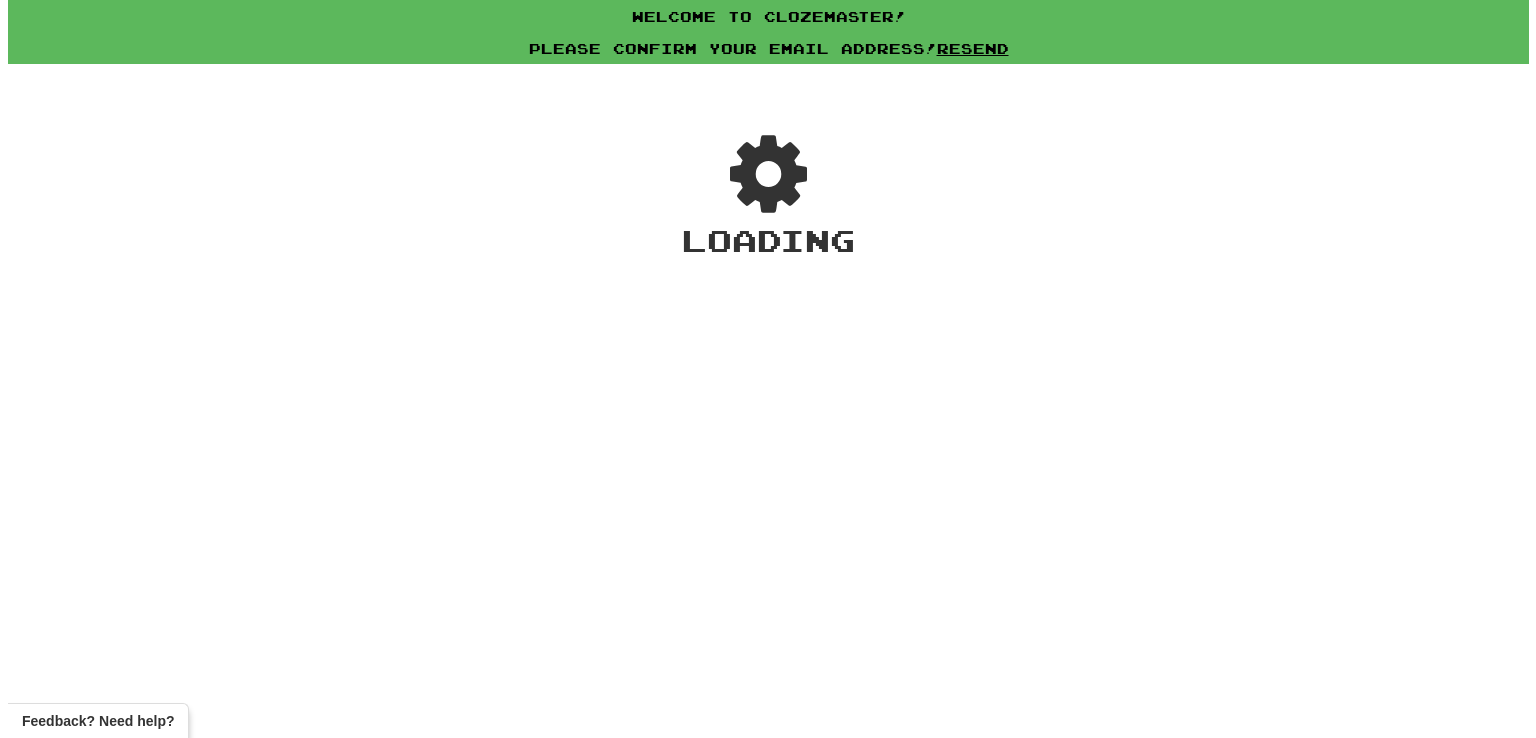 scroll, scrollTop: 0, scrollLeft: 0, axis: both 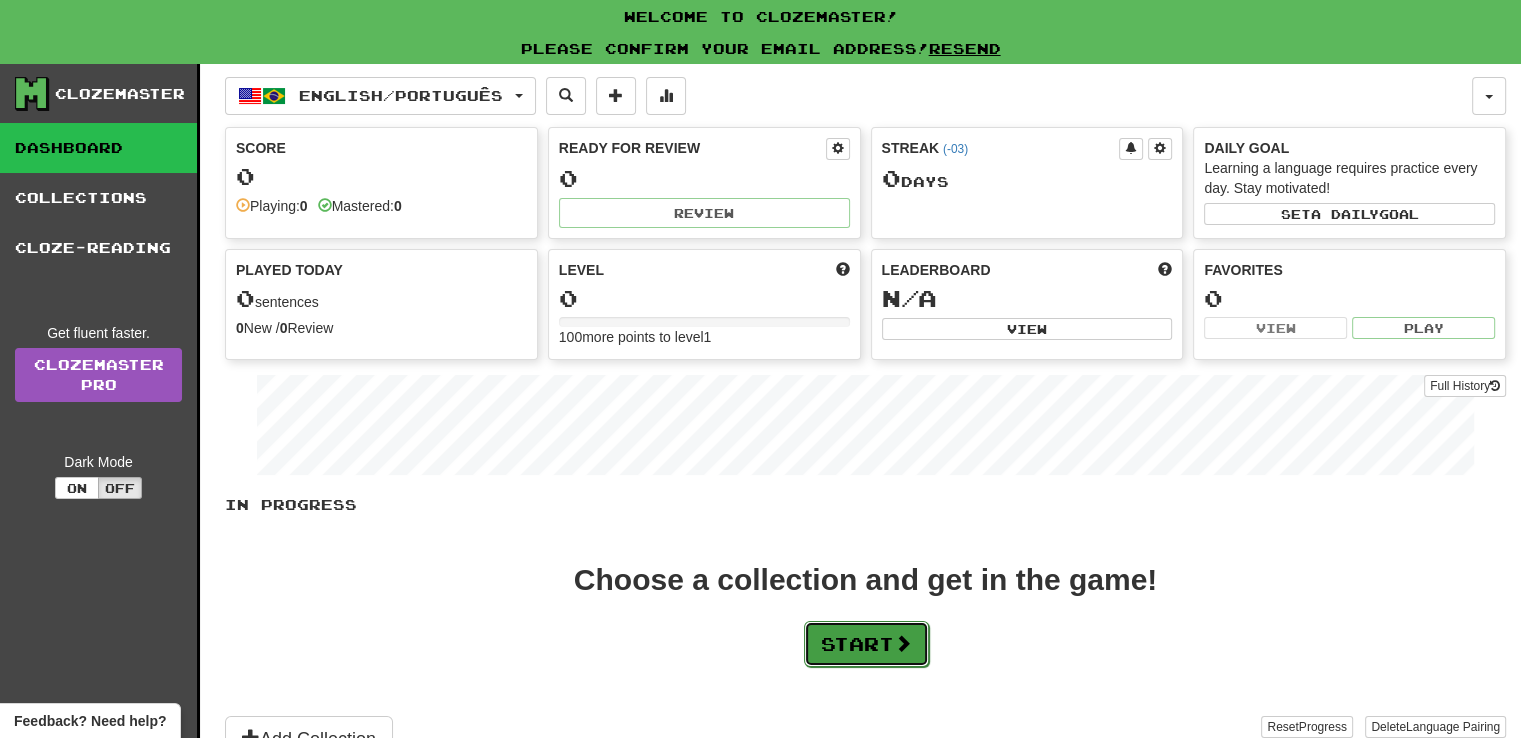 click on "Start" at bounding box center (866, 644) 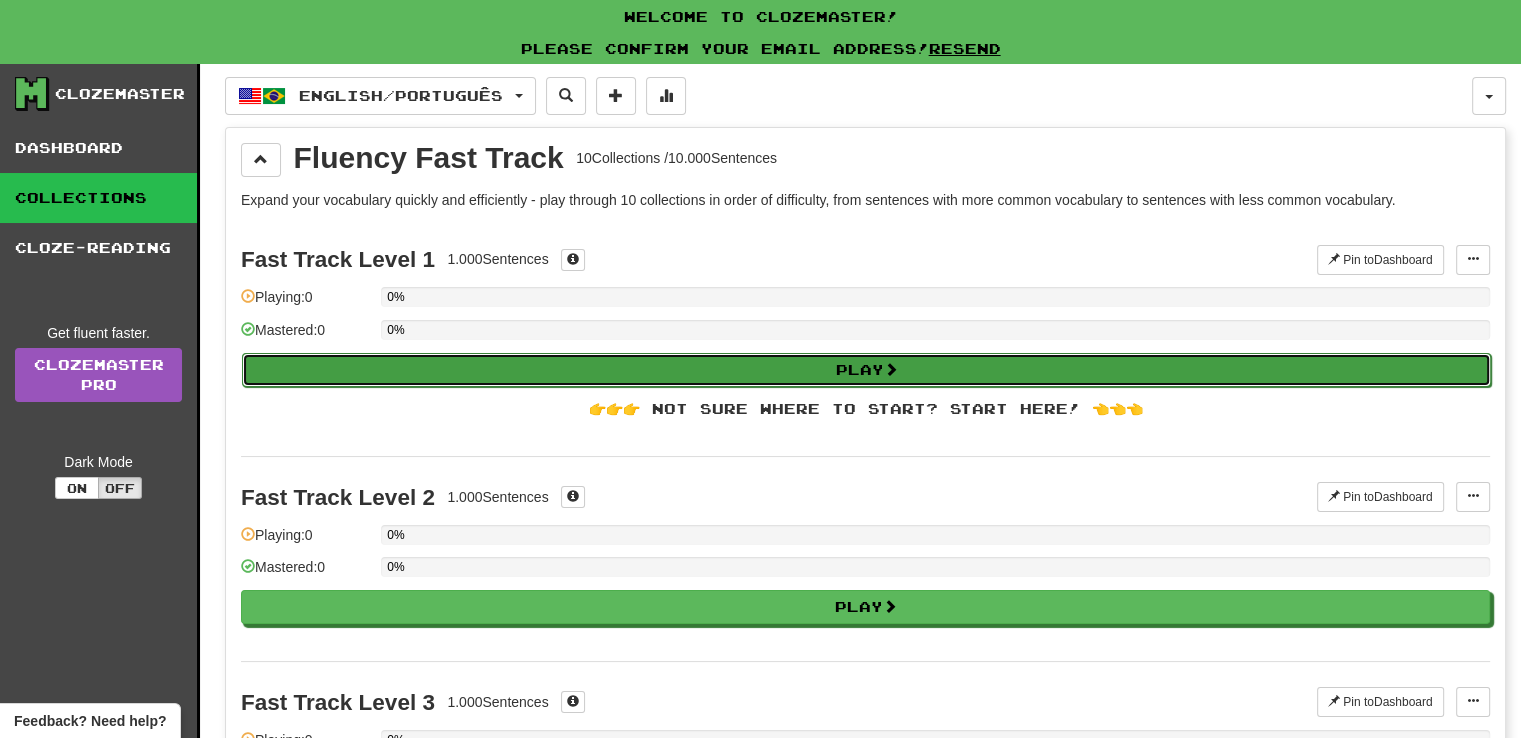 click on "Play" at bounding box center (866, 370) 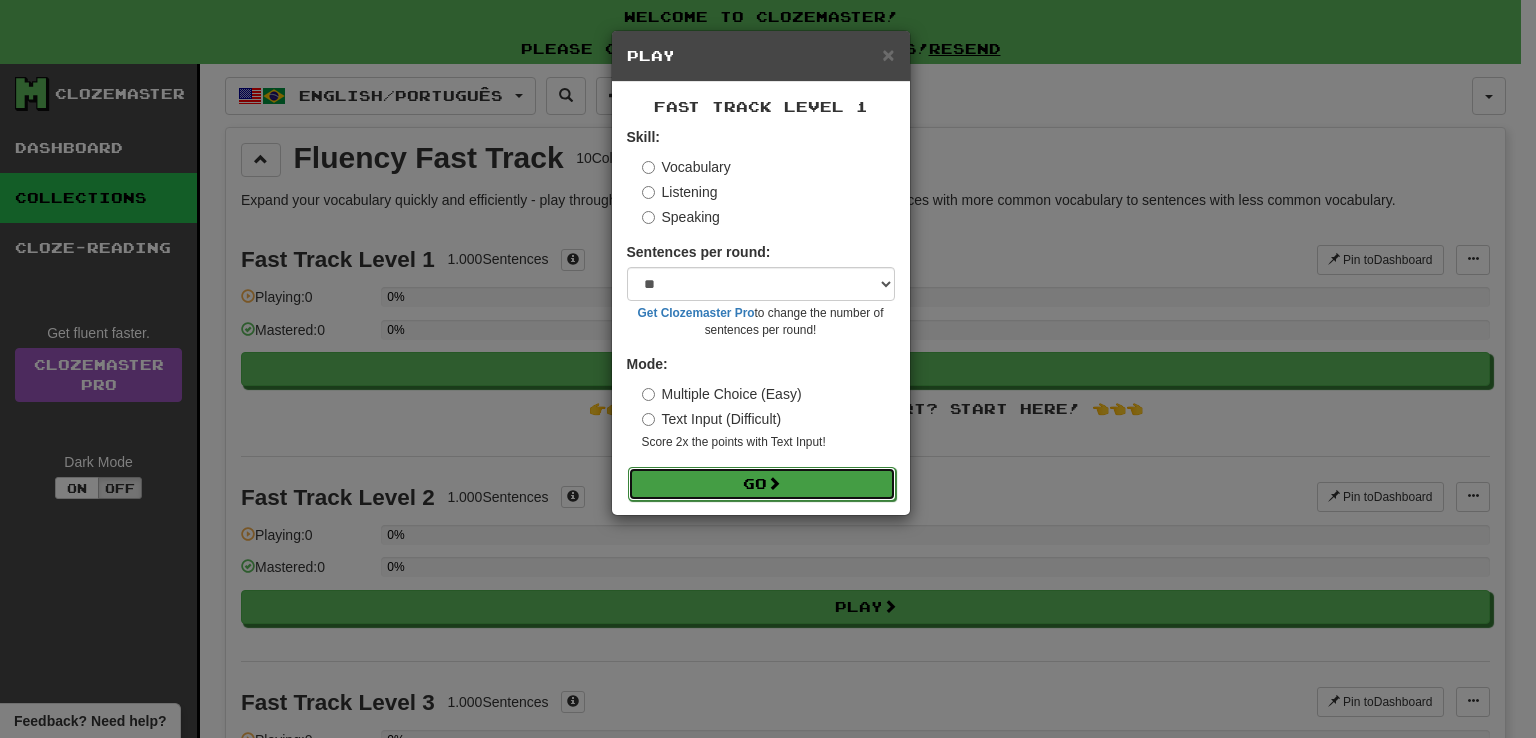 click on "Go" at bounding box center (762, 484) 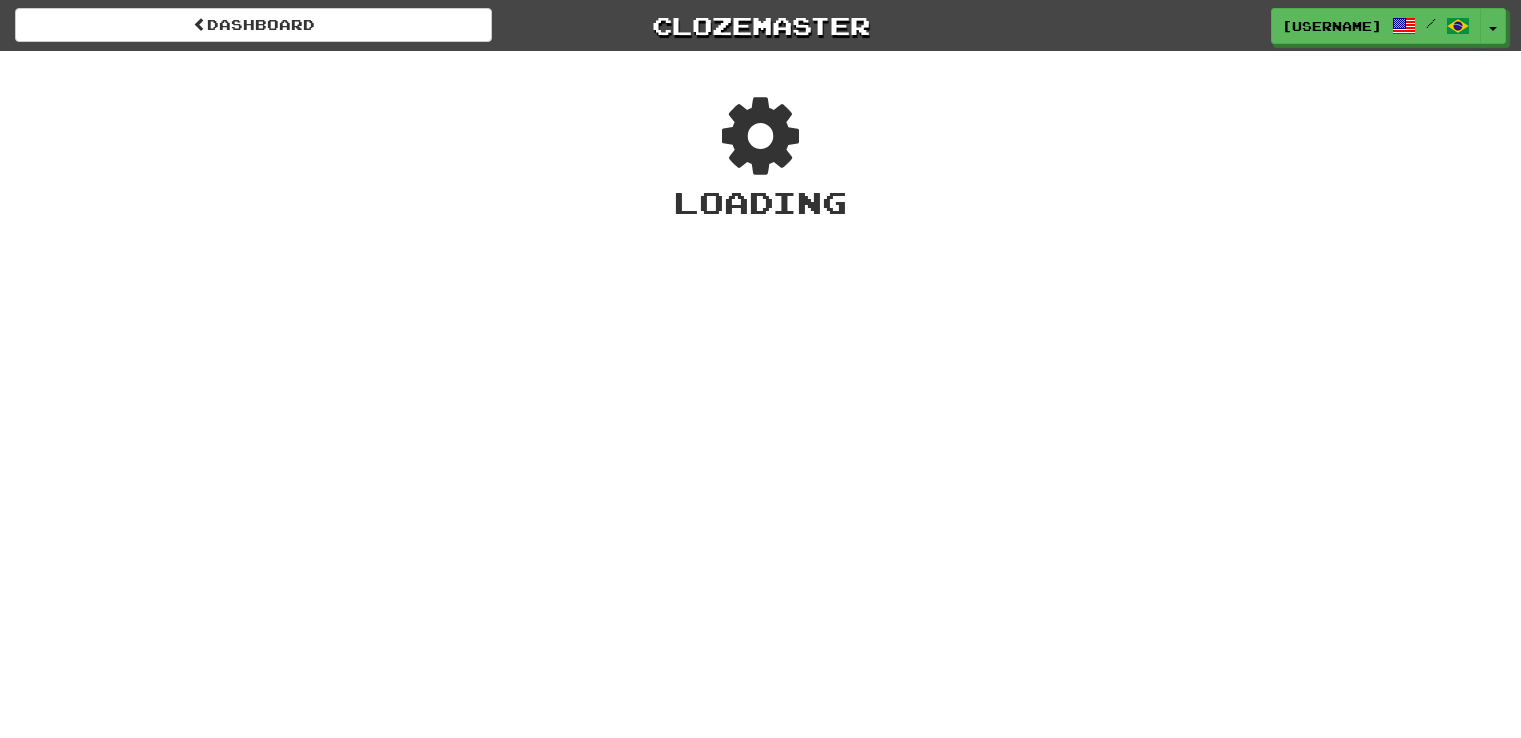 scroll, scrollTop: 0, scrollLeft: 0, axis: both 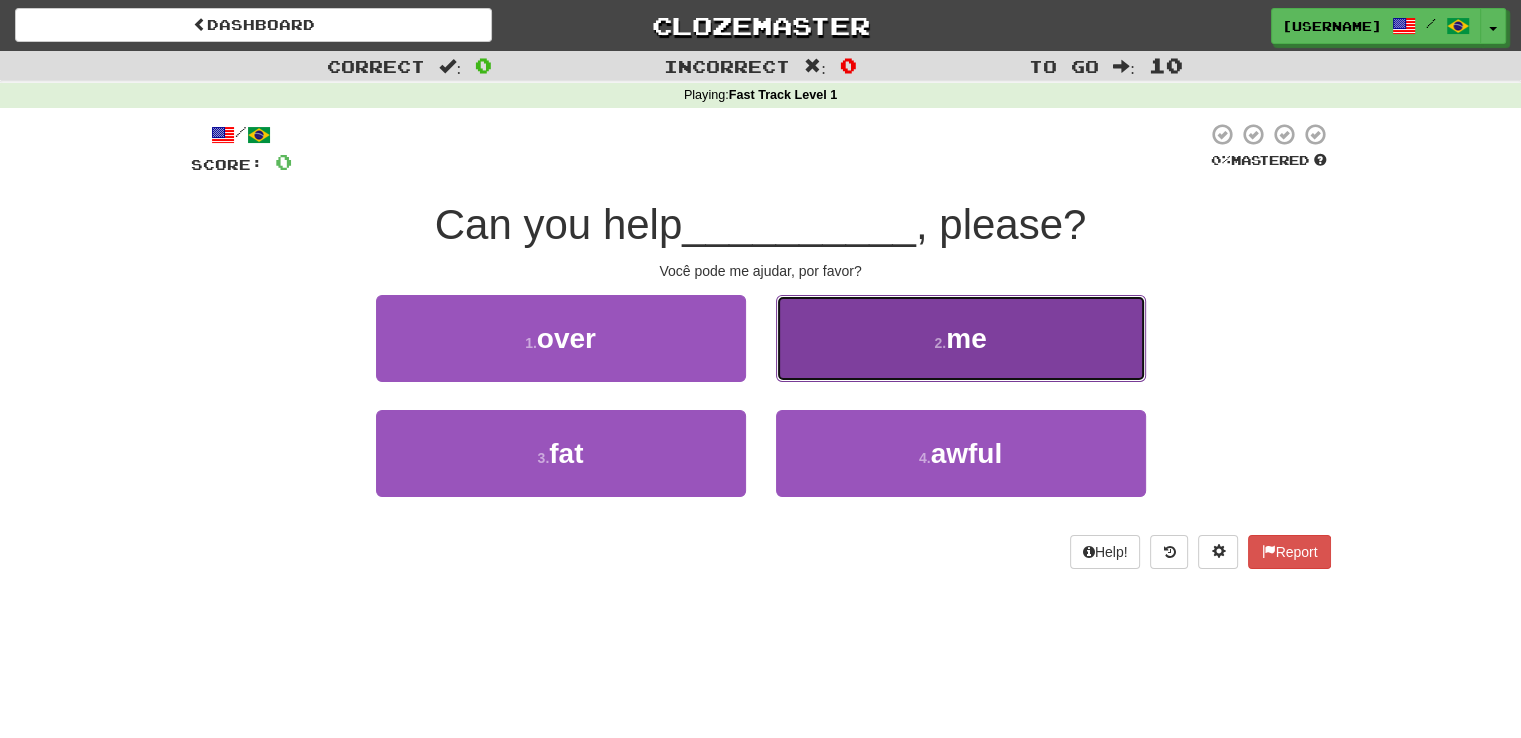 click on "2 .  me" at bounding box center (961, 338) 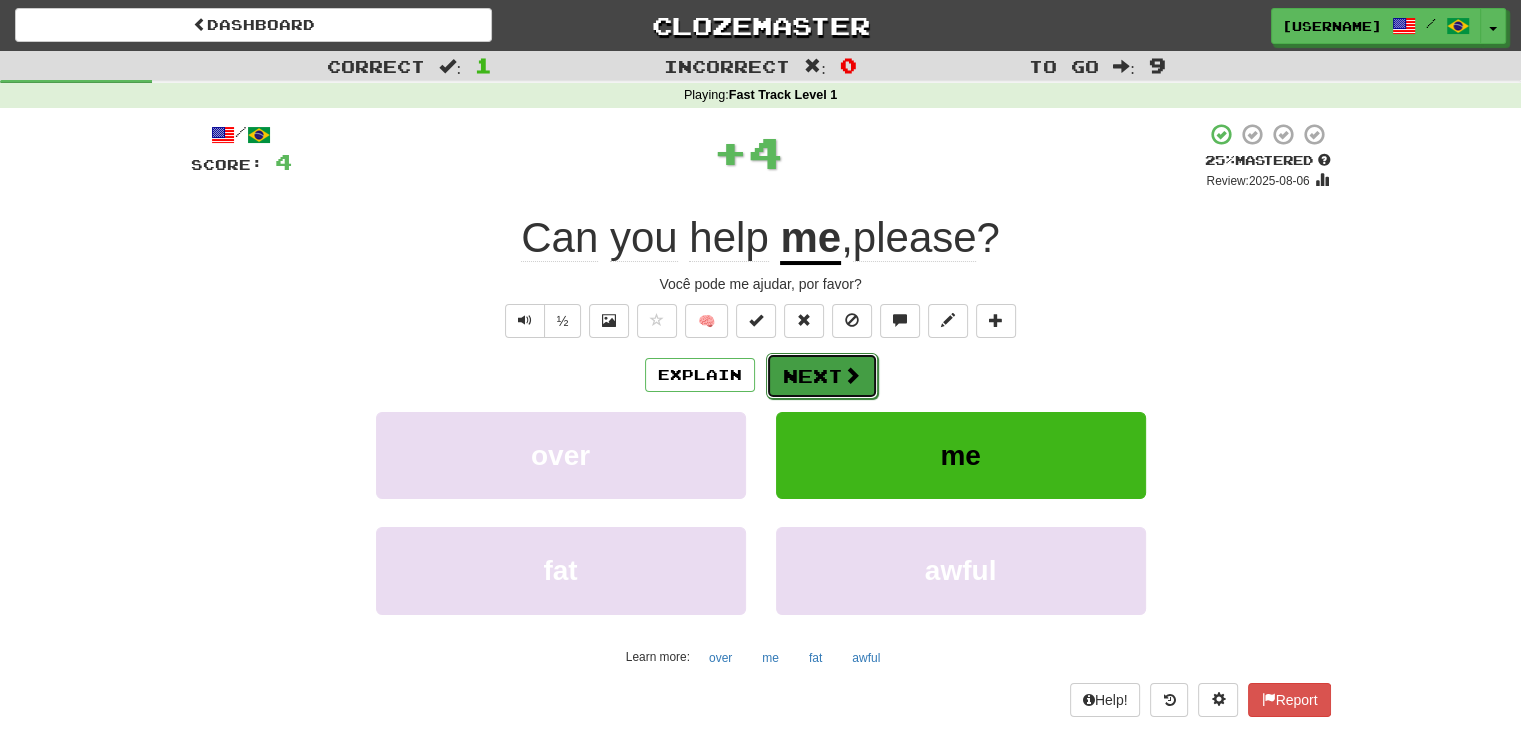 click on "Next" at bounding box center [822, 376] 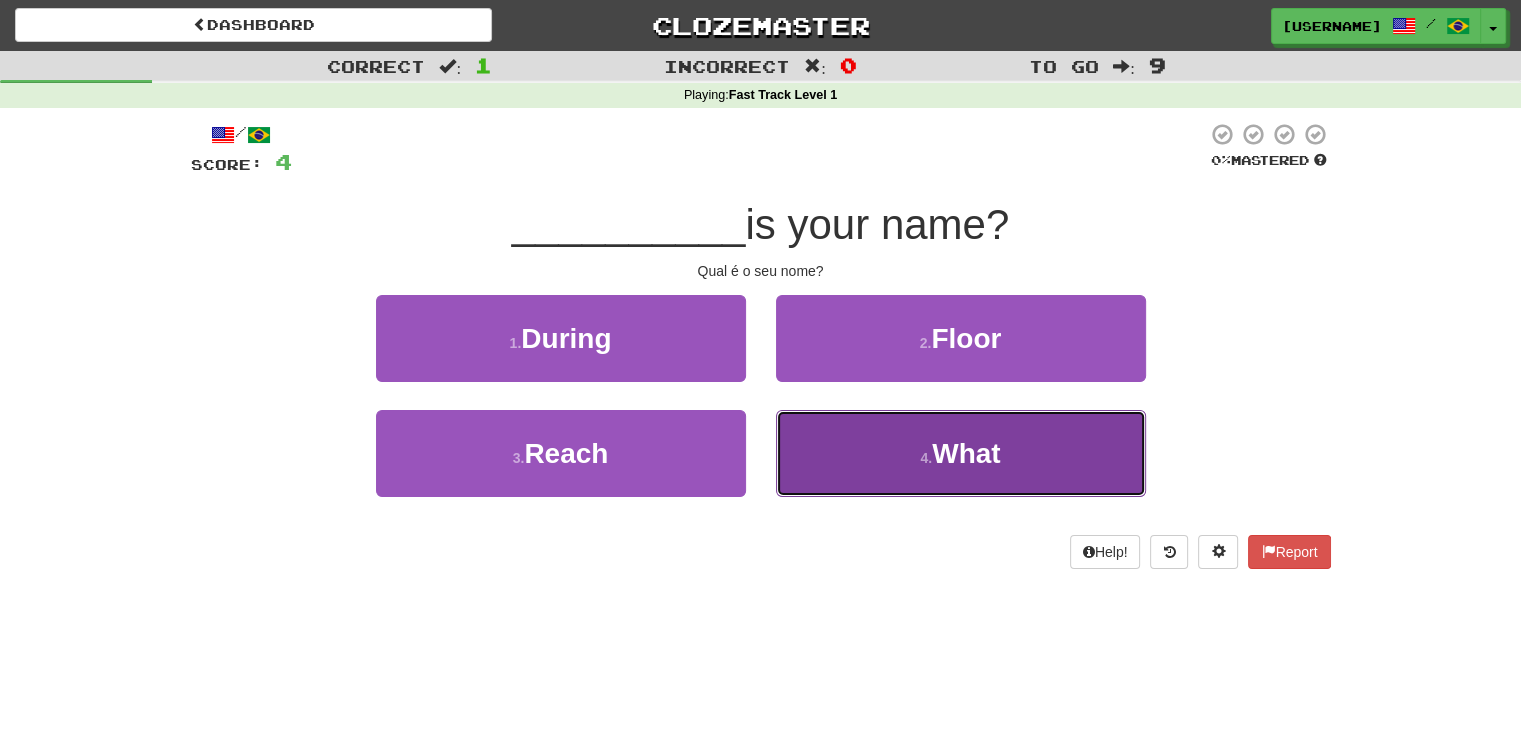 click on "4 .  What" at bounding box center (961, 453) 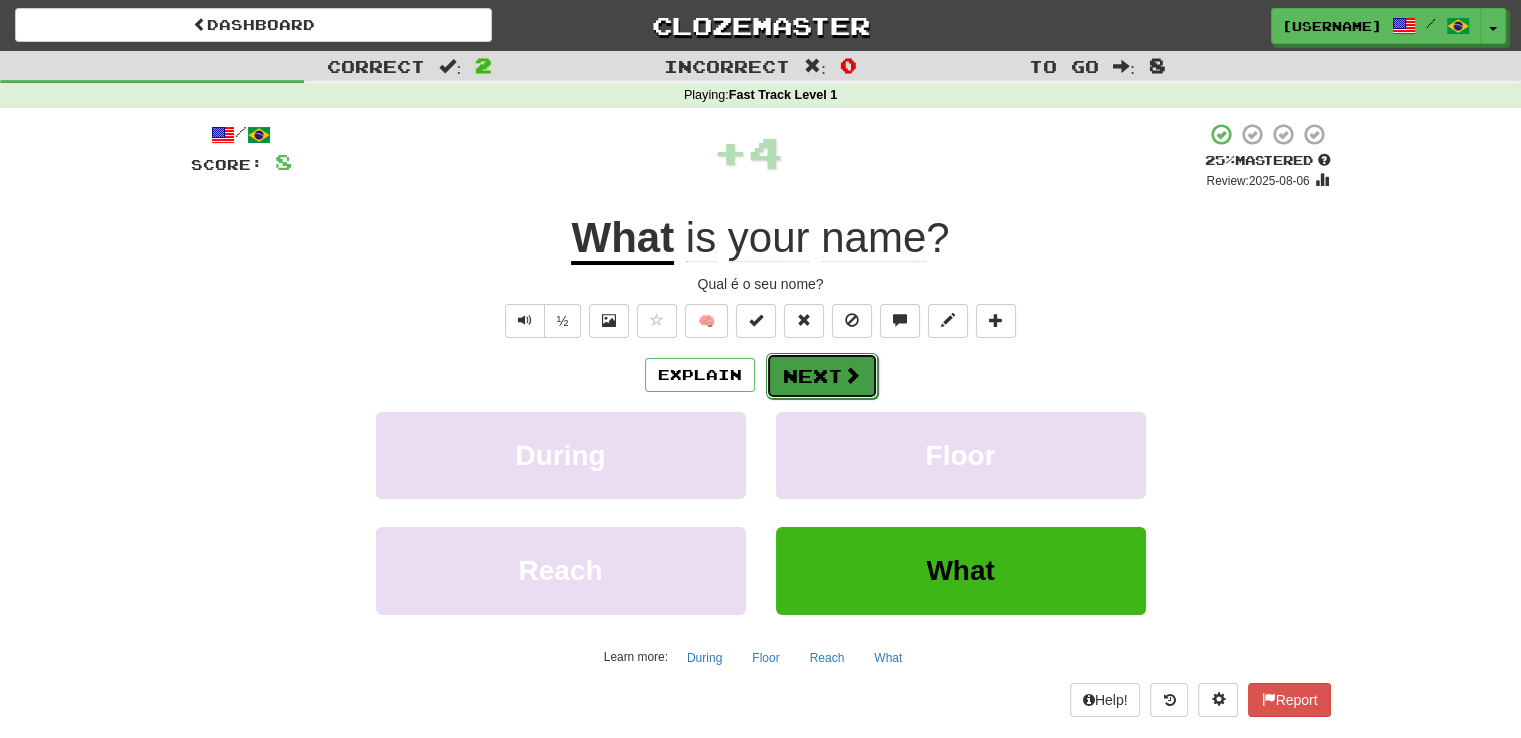click on "Next" at bounding box center [822, 376] 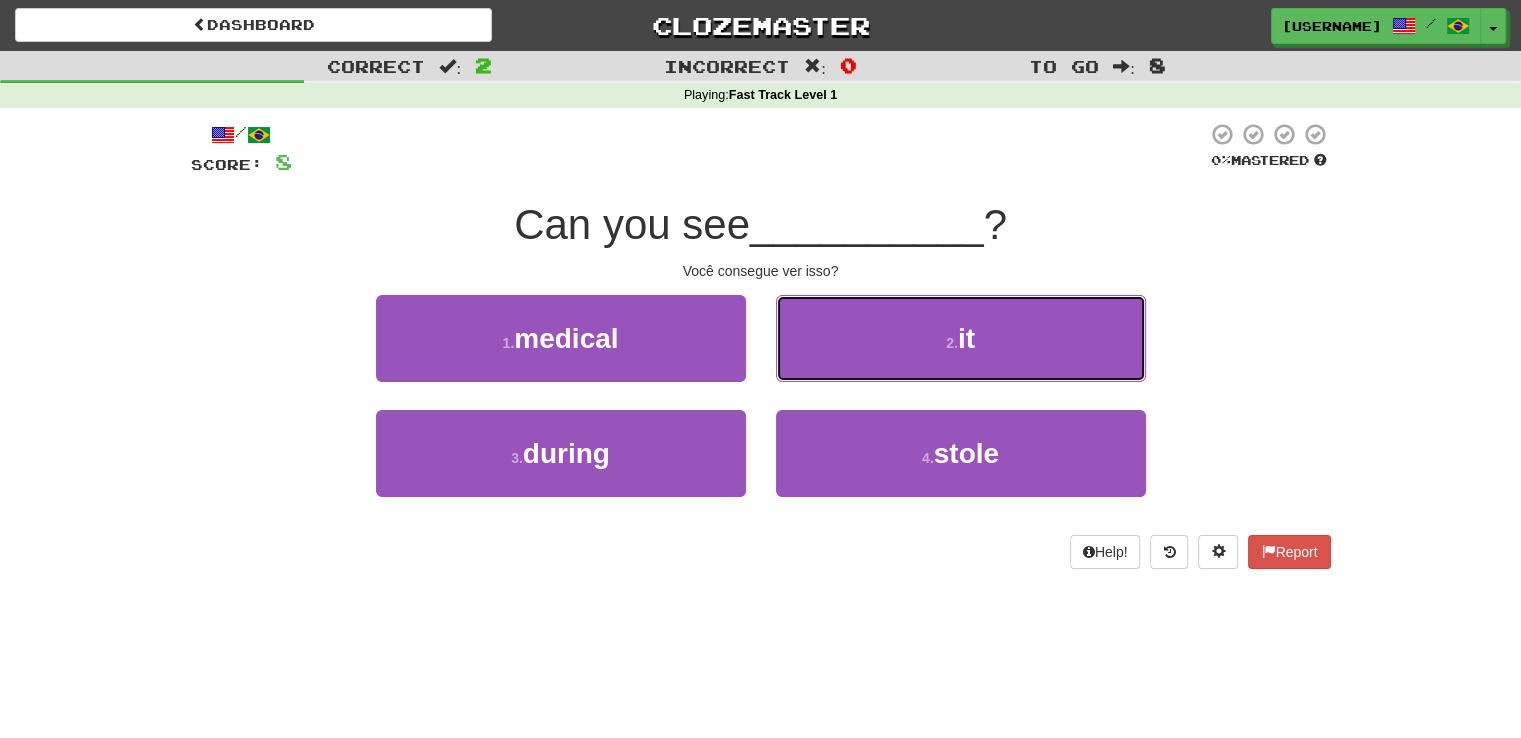 click on "2 .  it" at bounding box center [961, 338] 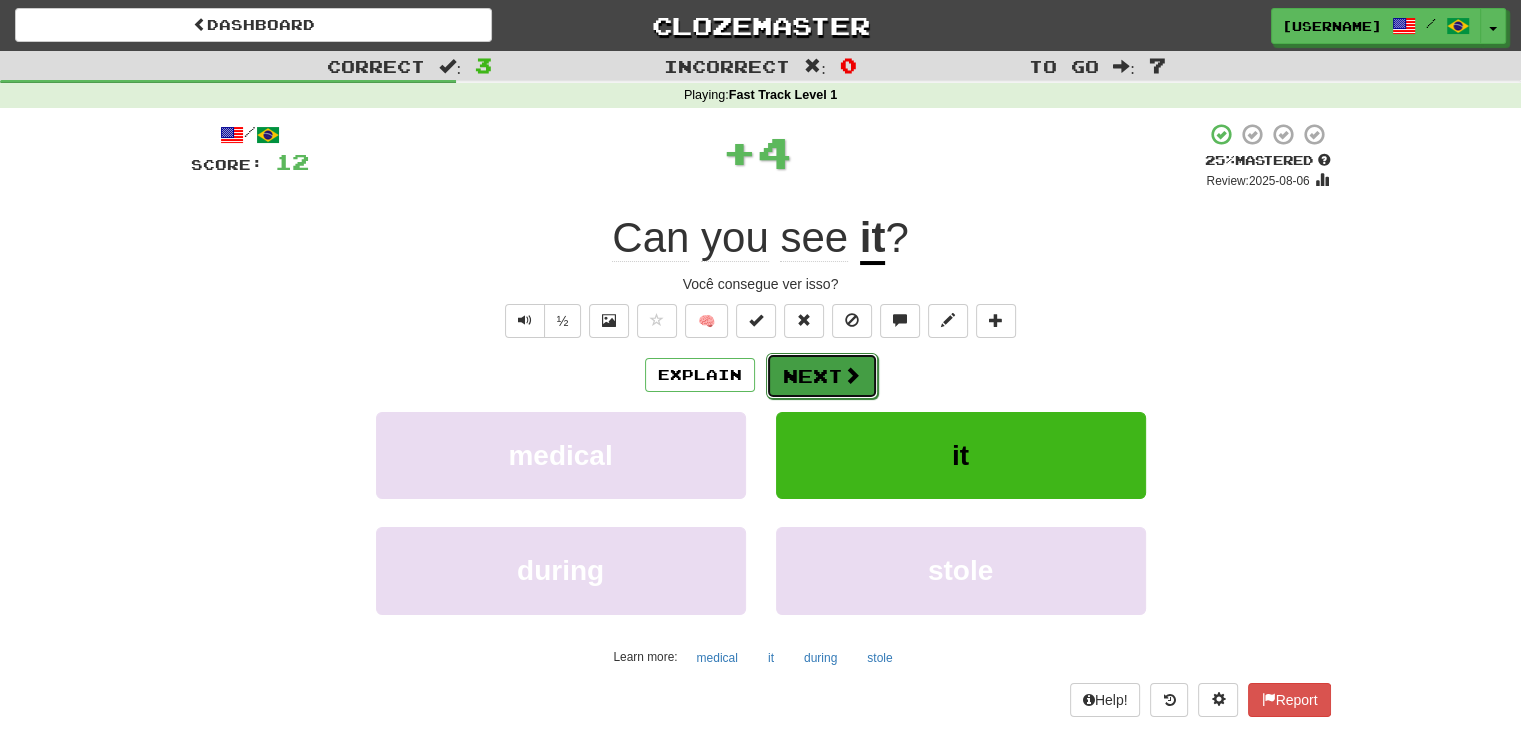 click on "Next" at bounding box center [822, 376] 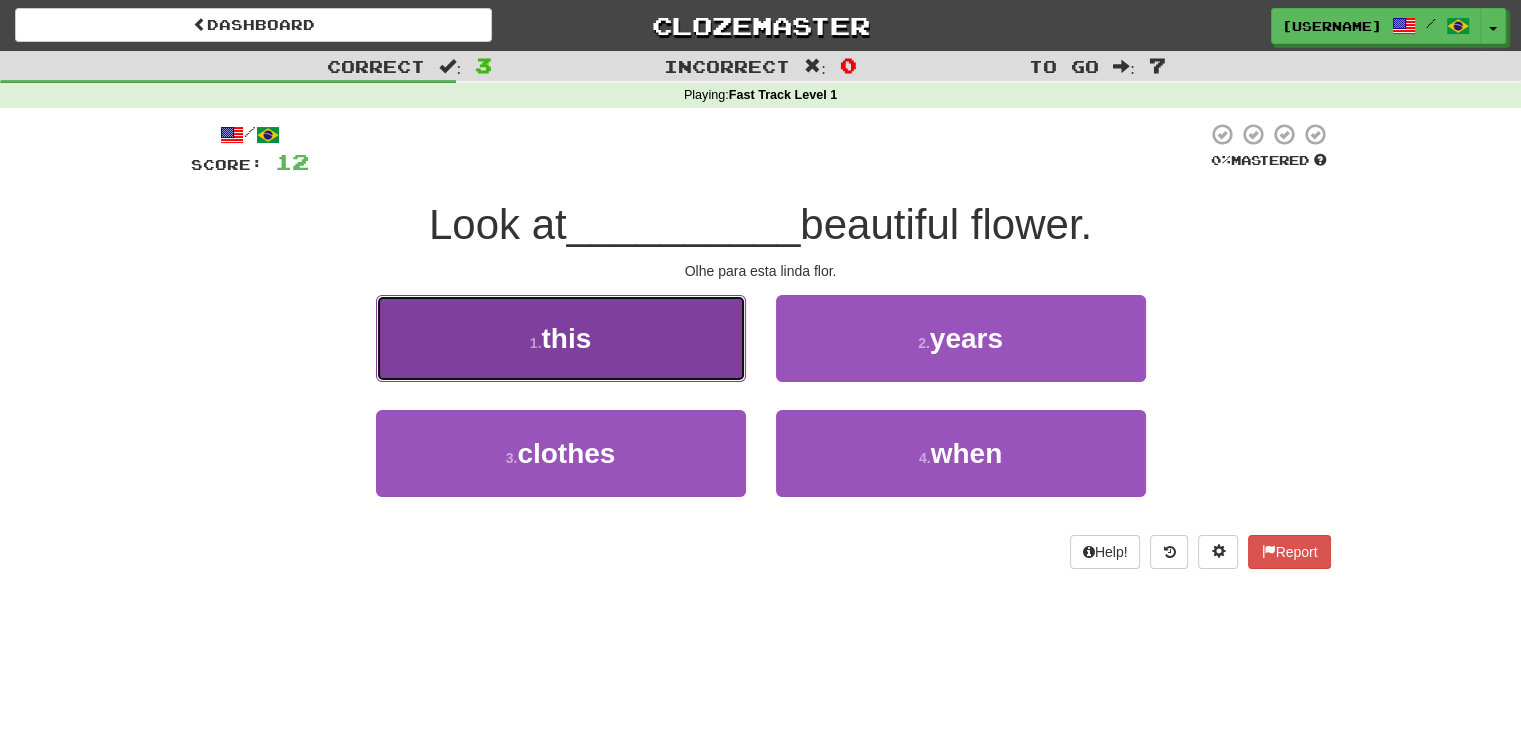click on "1 .  this" at bounding box center [561, 338] 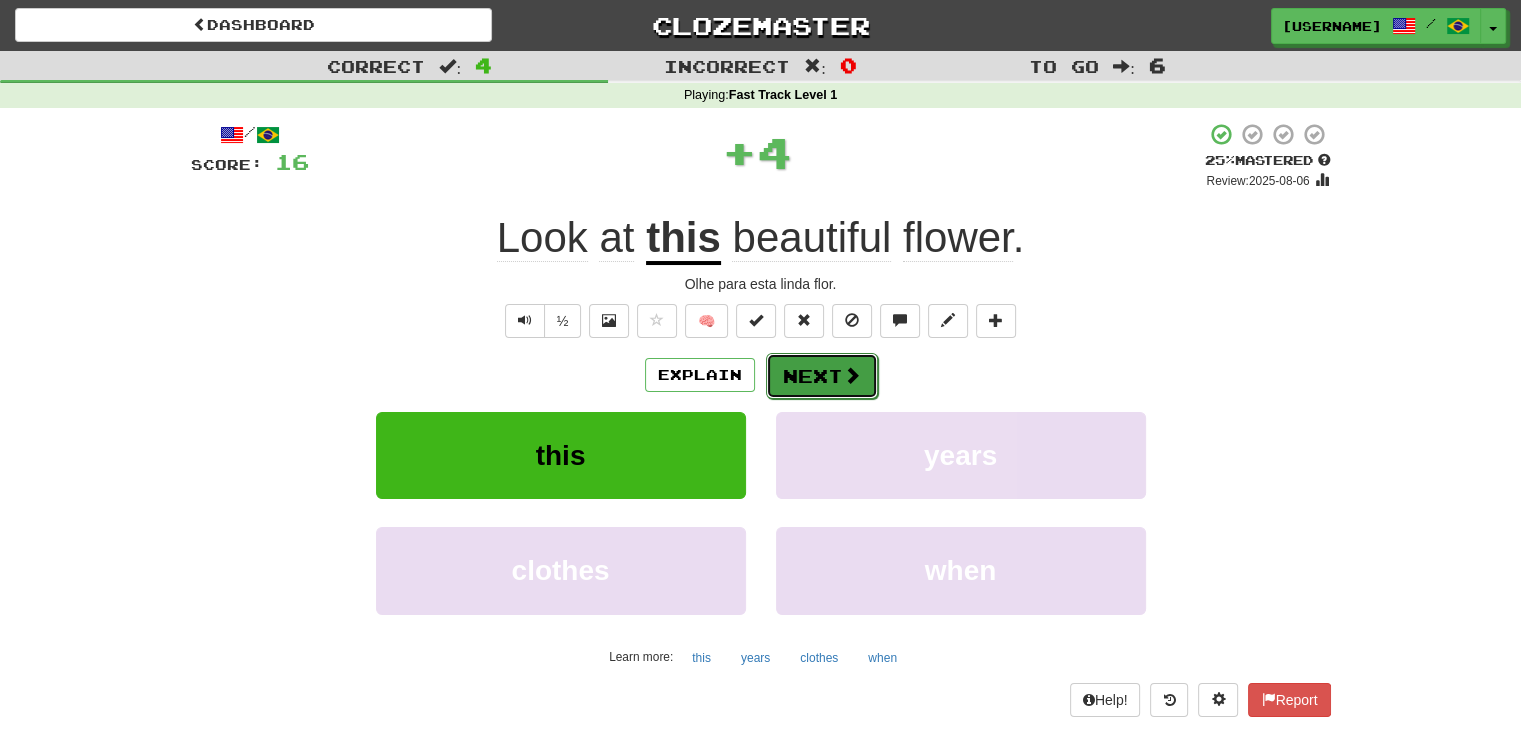 click on "Next" at bounding box center (822, 376) 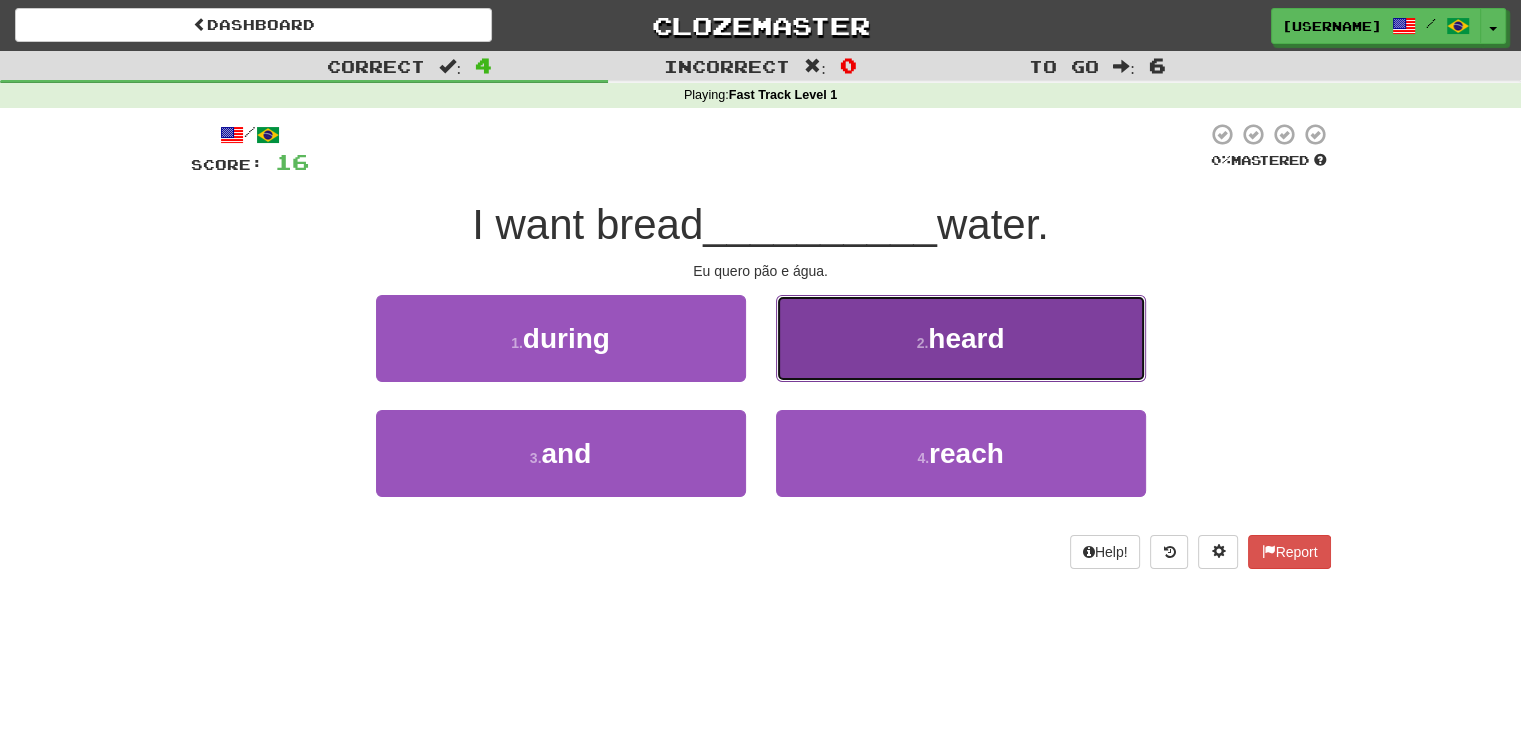 click on "2 .  heard" at bounding box center [961, 338] 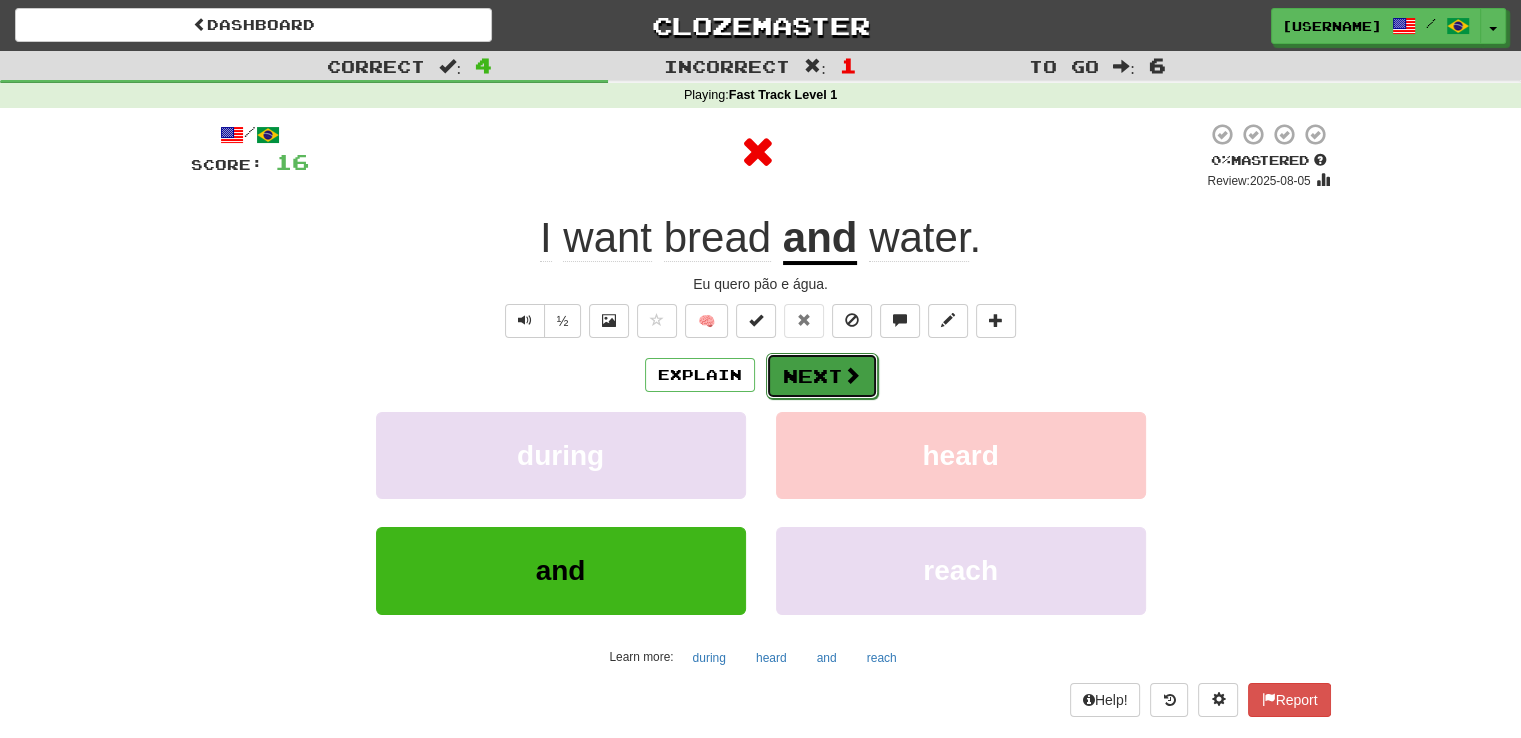 click on "Next" at bounding box center (822, 376) 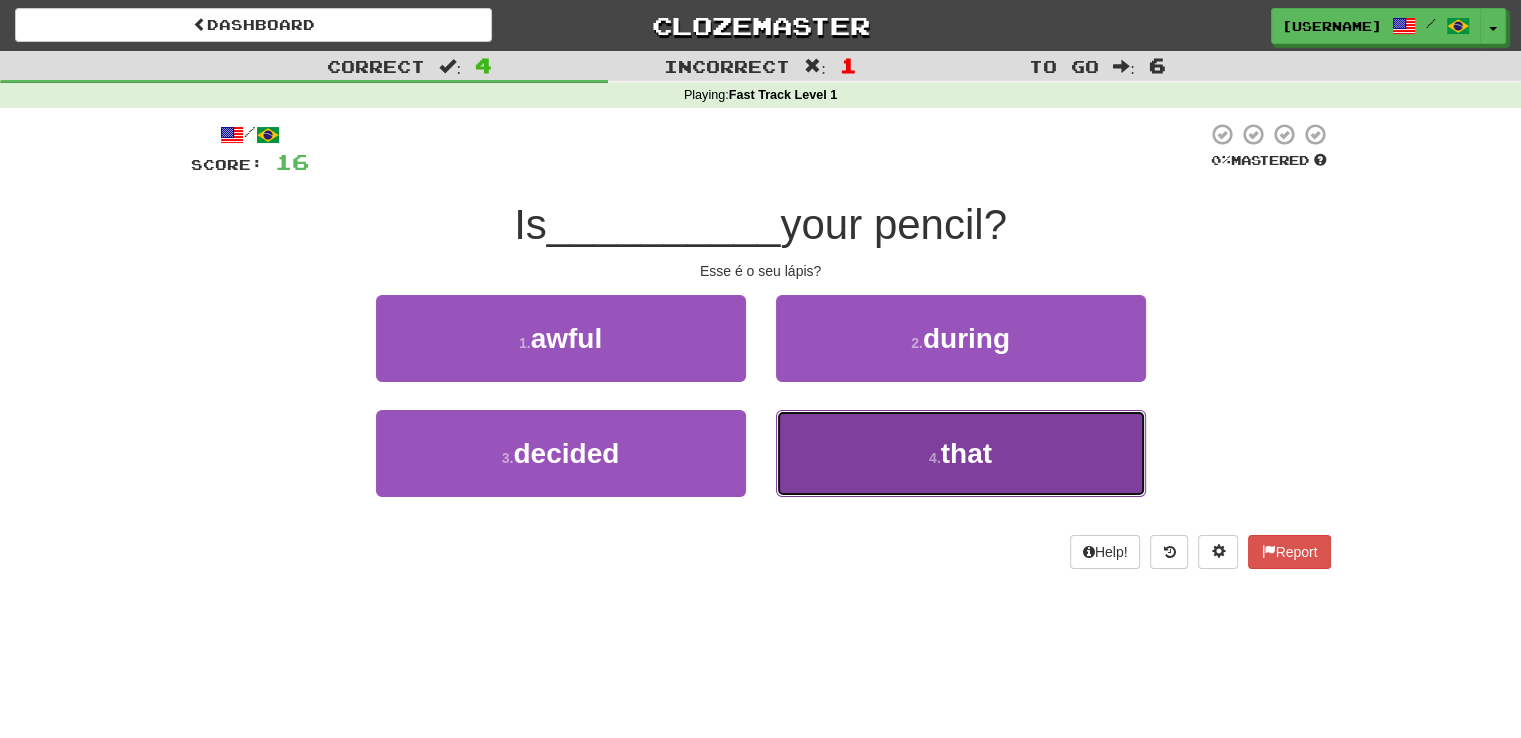 click on "4 .  that" at bounding box center (961, 453) 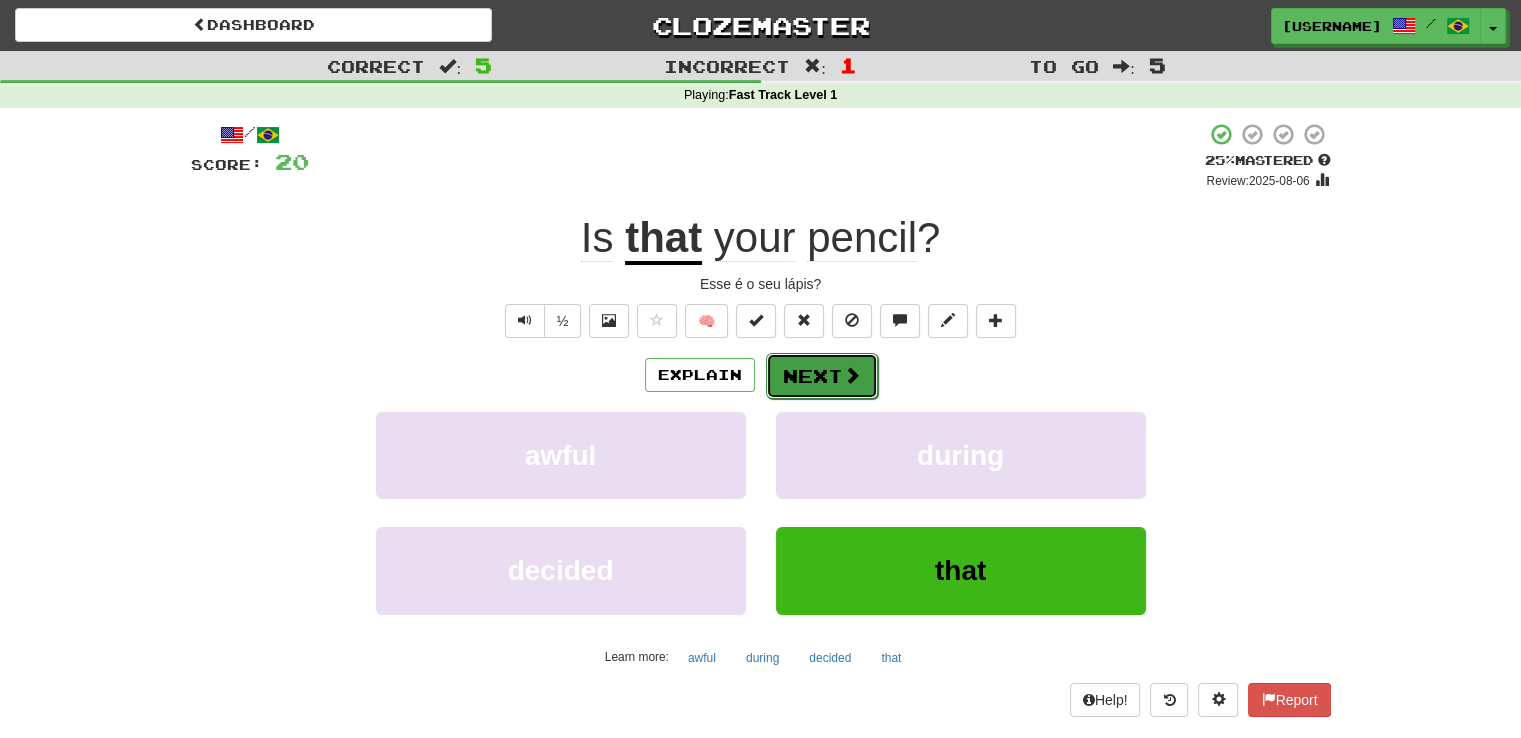 click at bounding box center [852, 375] 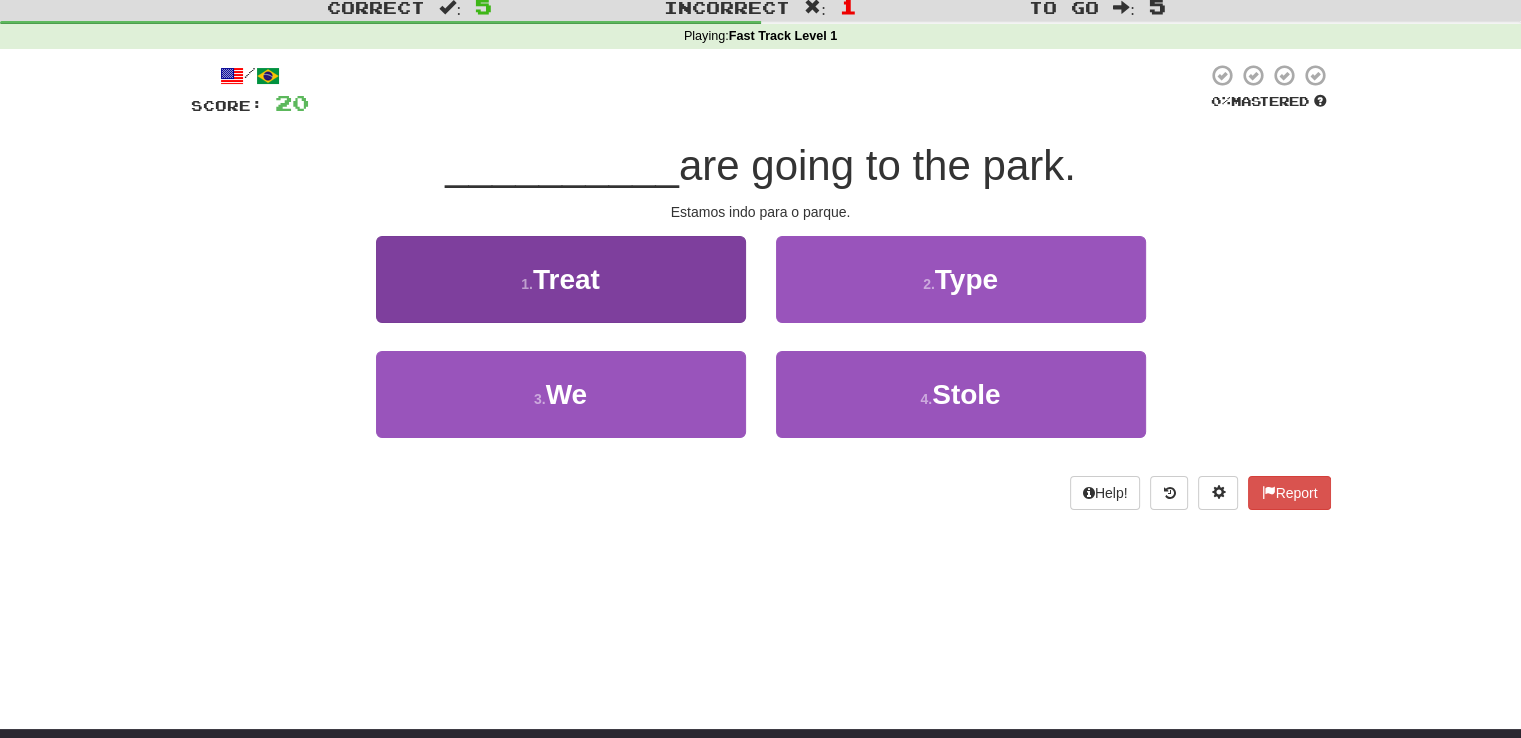scroll, scrollTop: 0, scrollLeft: 0, axis: both 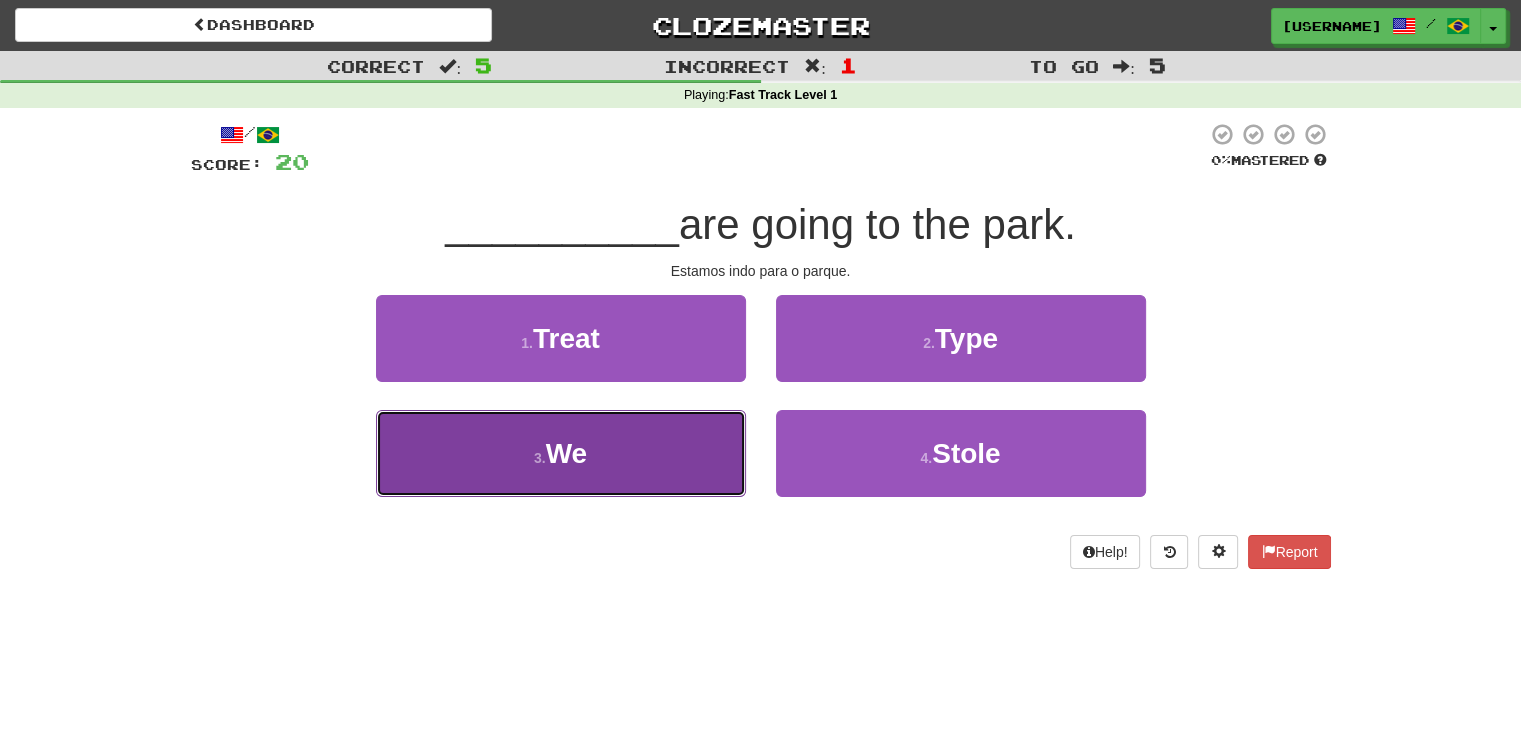 click on "3 .  We" at bounding box center (561, 453) 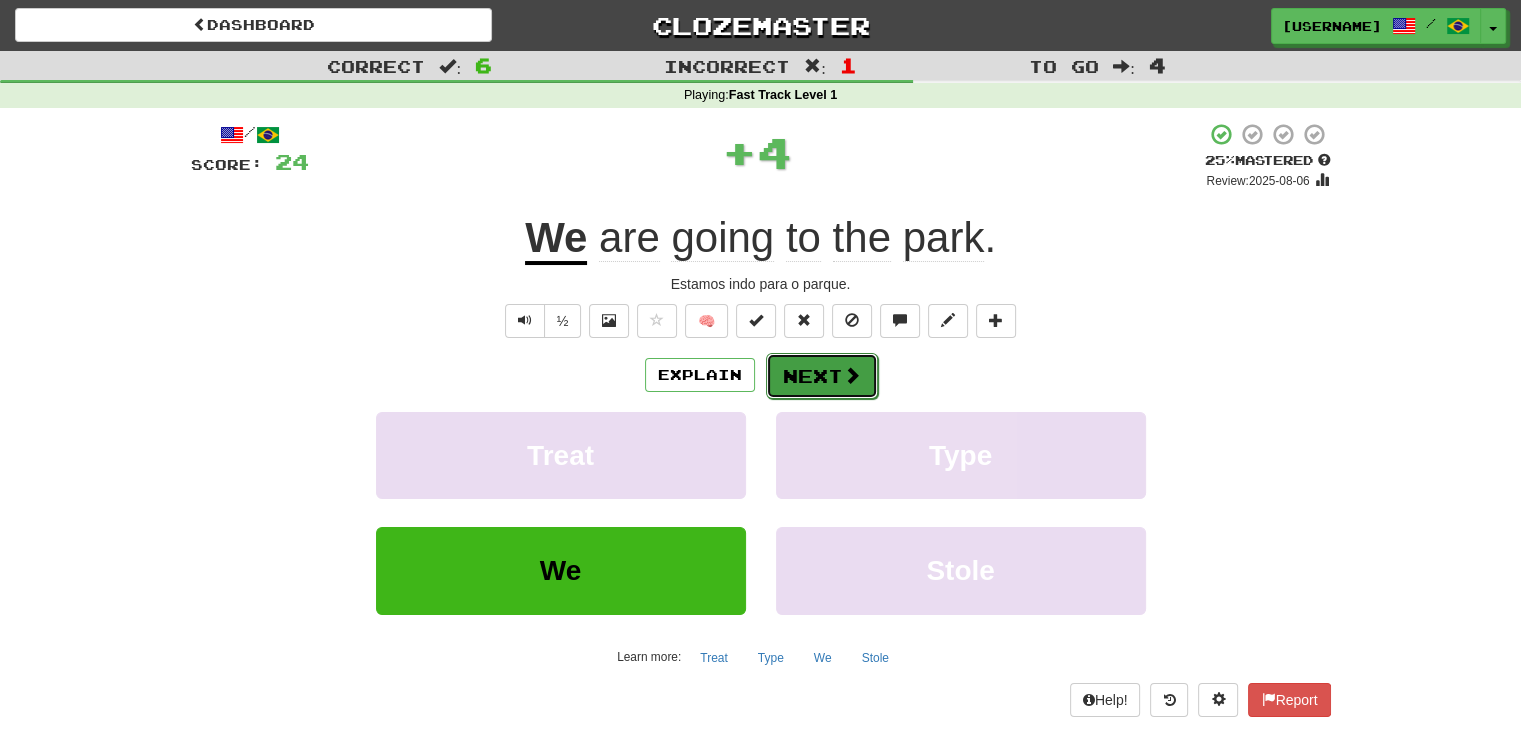 click on "Next" at bounding box center [822, 376] 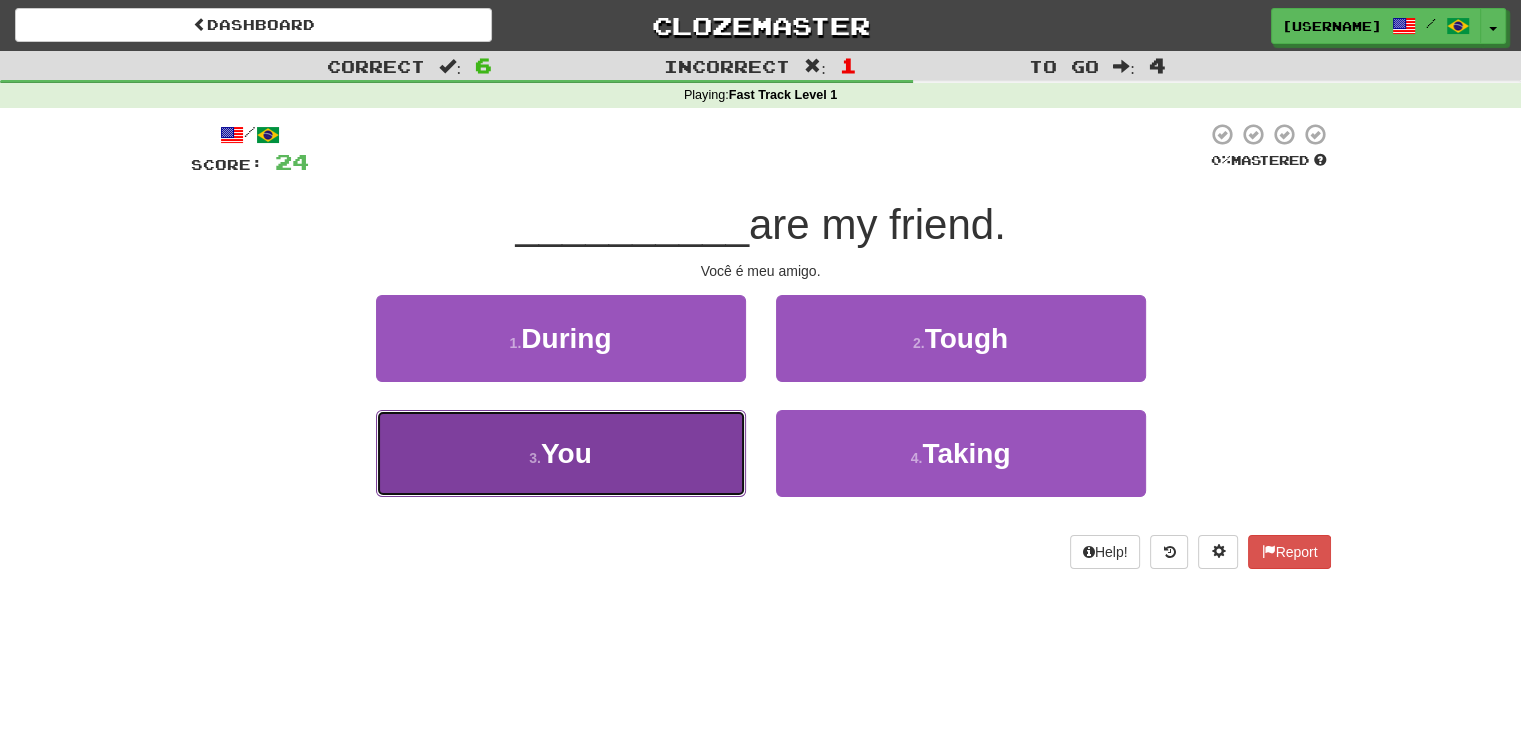 click on "3 .  You" at bounding box center (561, 453) 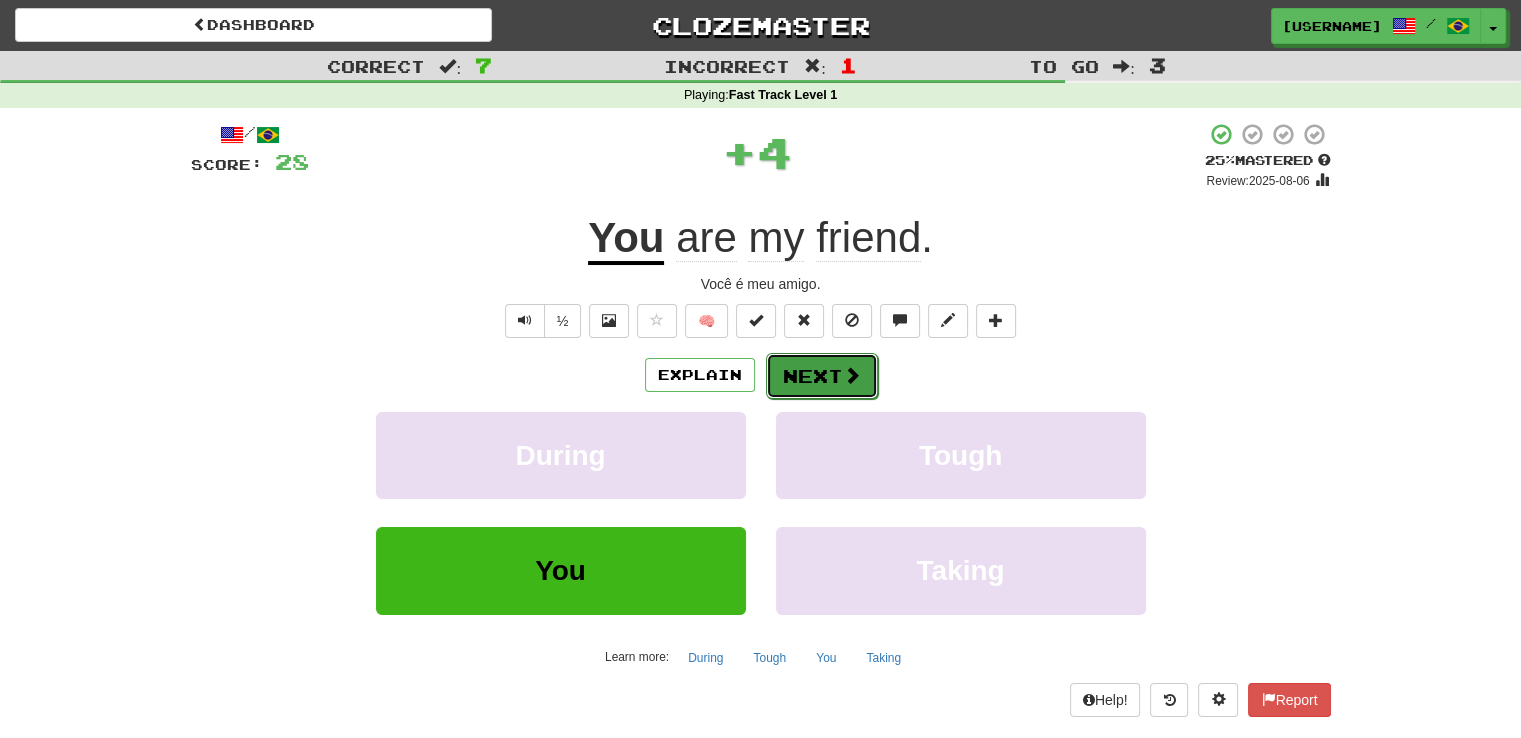 click at bounding box center (852, 375) 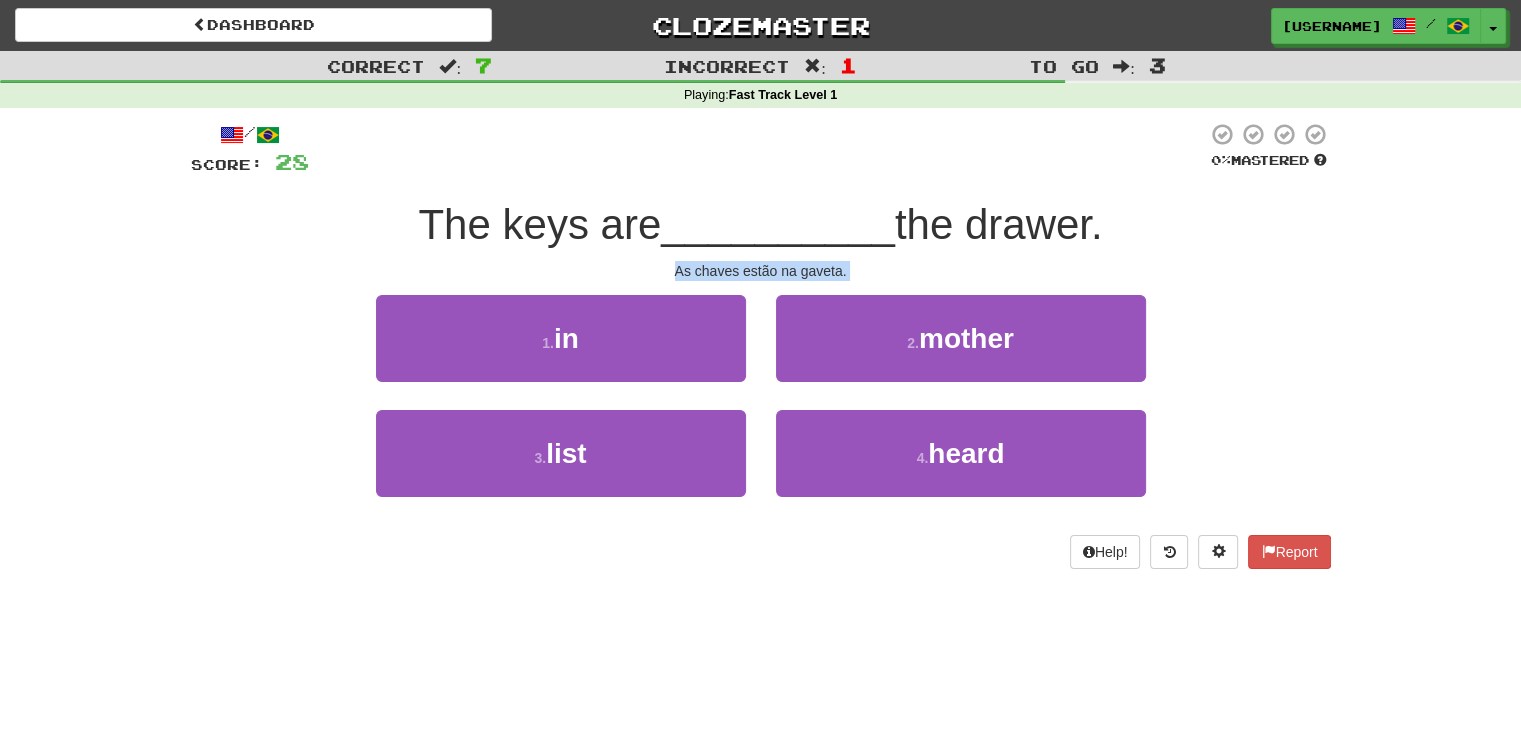 drag, startPoint x: 677, startPoint y: 269, endPoint x: 888, endPoint y: 286, distance: 211.68373 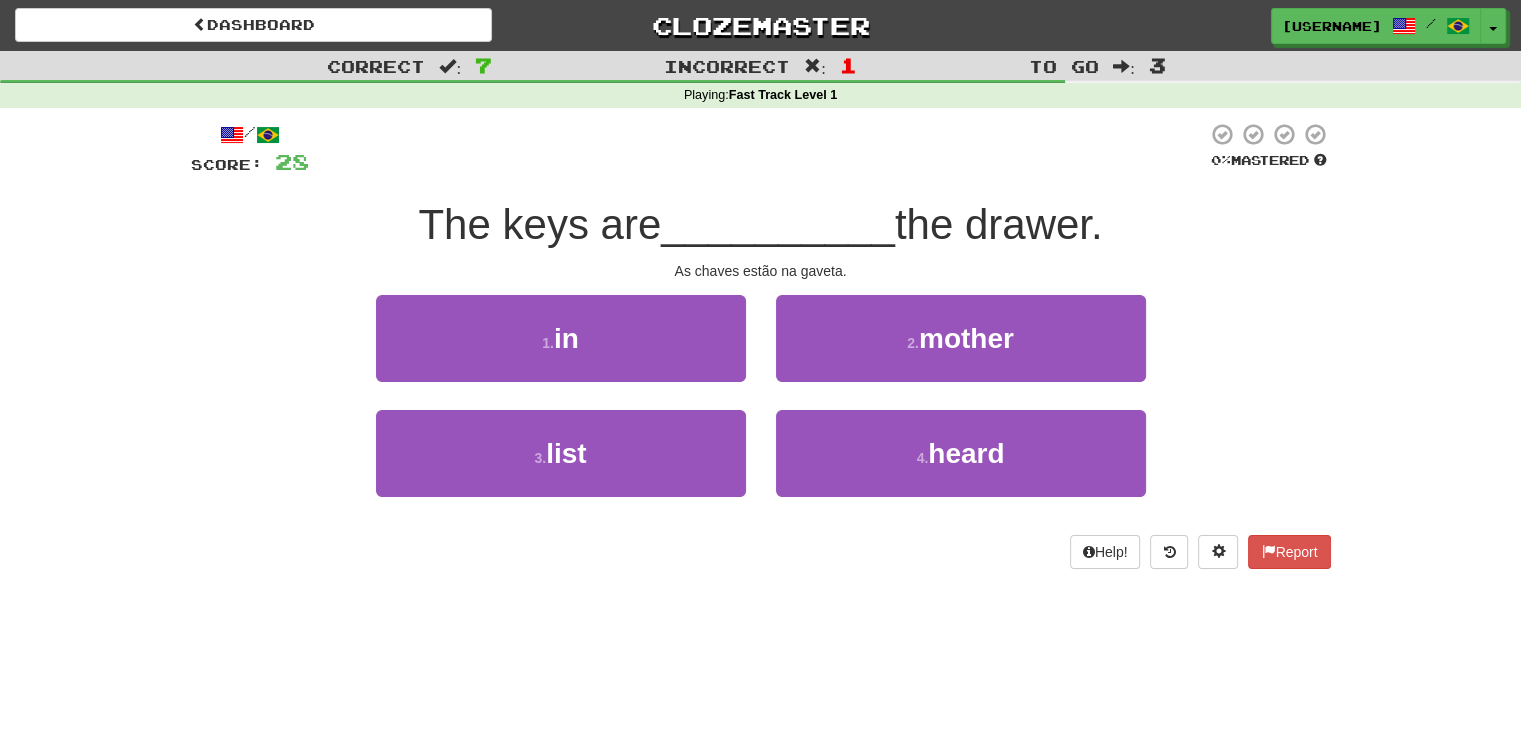 click on "/  Score:   28 0 %  Mastered The keys are  __________  the drawer. As chaves estão na gaveta. 1 .  in 2 .  mother 3 .  list 4 .  heard  Help!  Report" at bounding box center [761, 345] 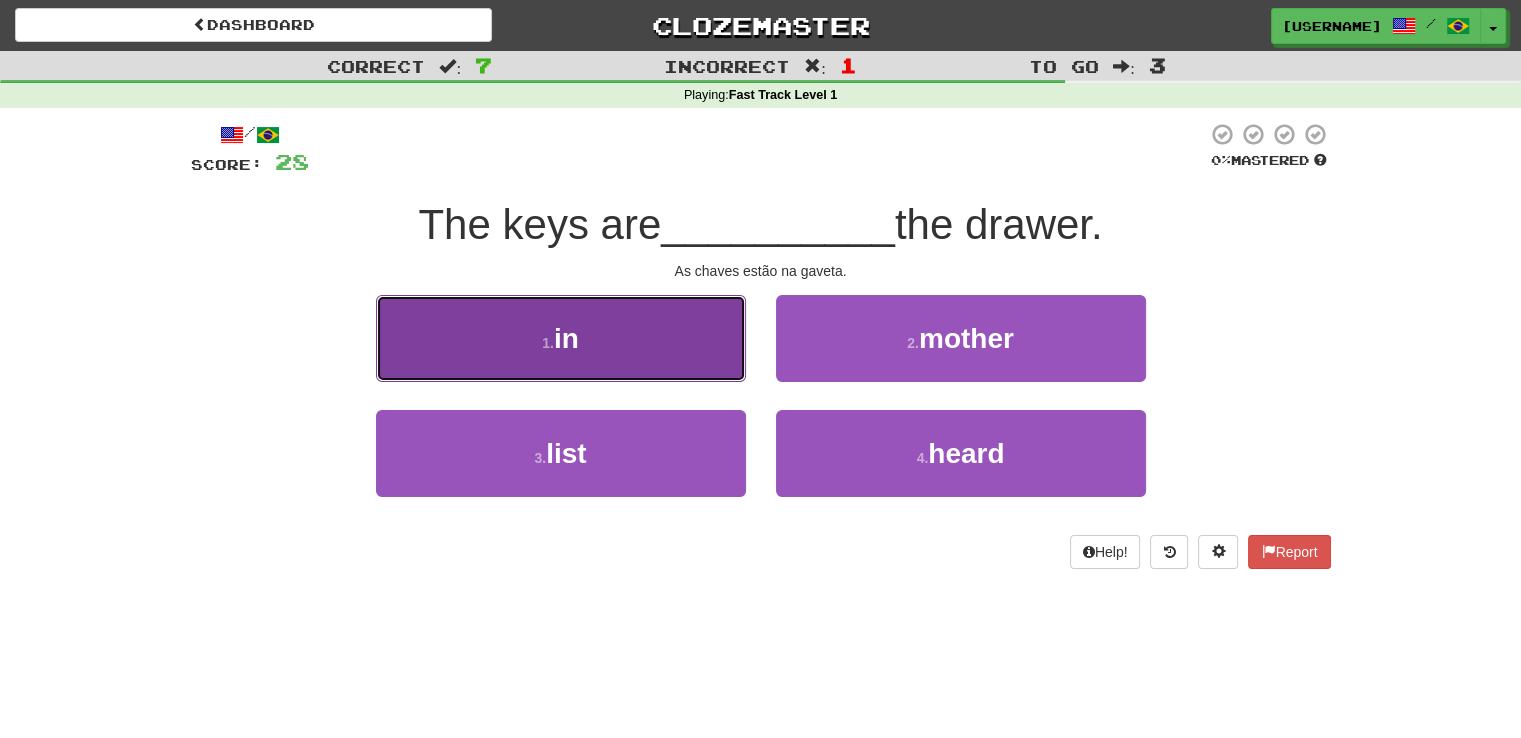 click on "1 .  in" at bounding box center (561, 338) 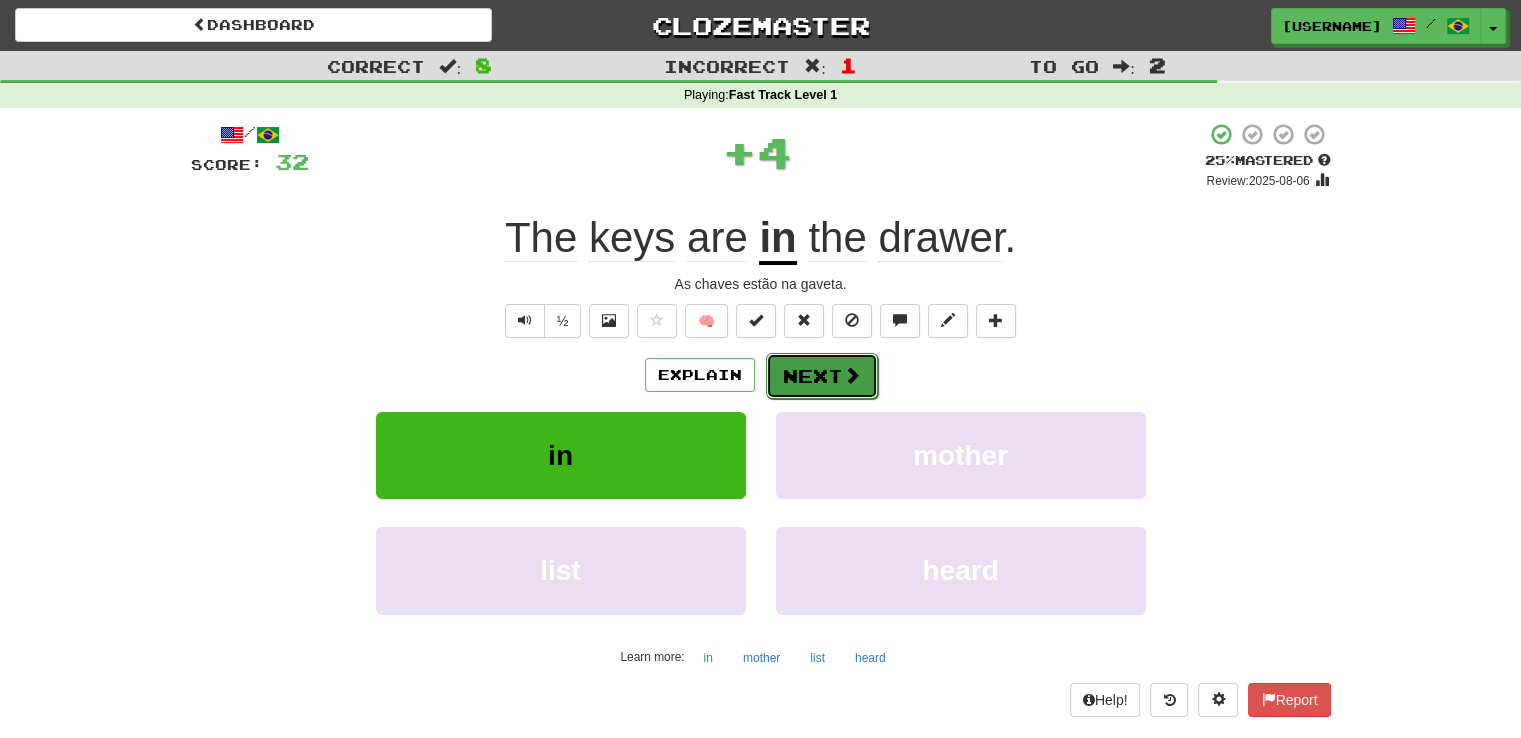 click on "Next" at bounding box center (822, 376) 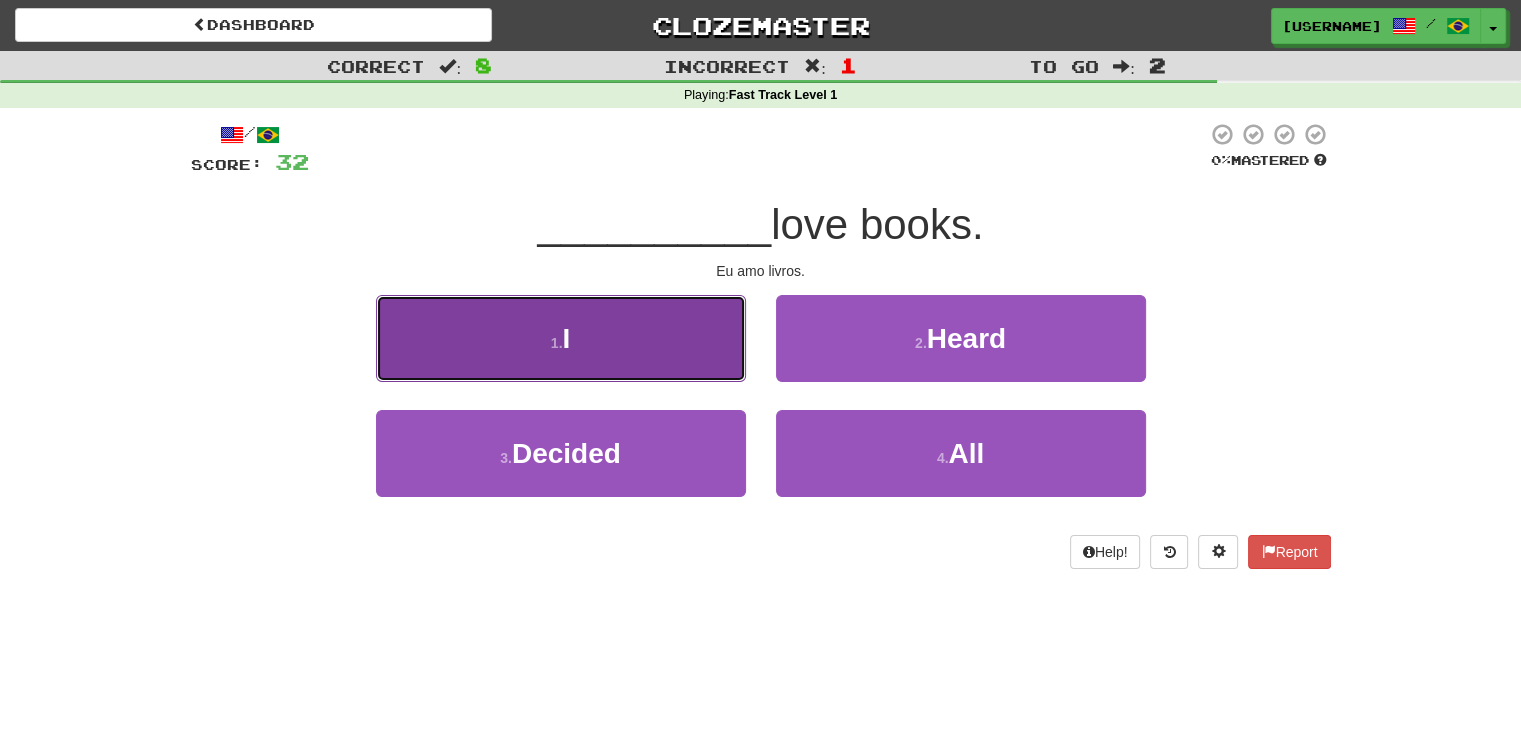 click on "1 .  I" at bounding box center (561, 338) 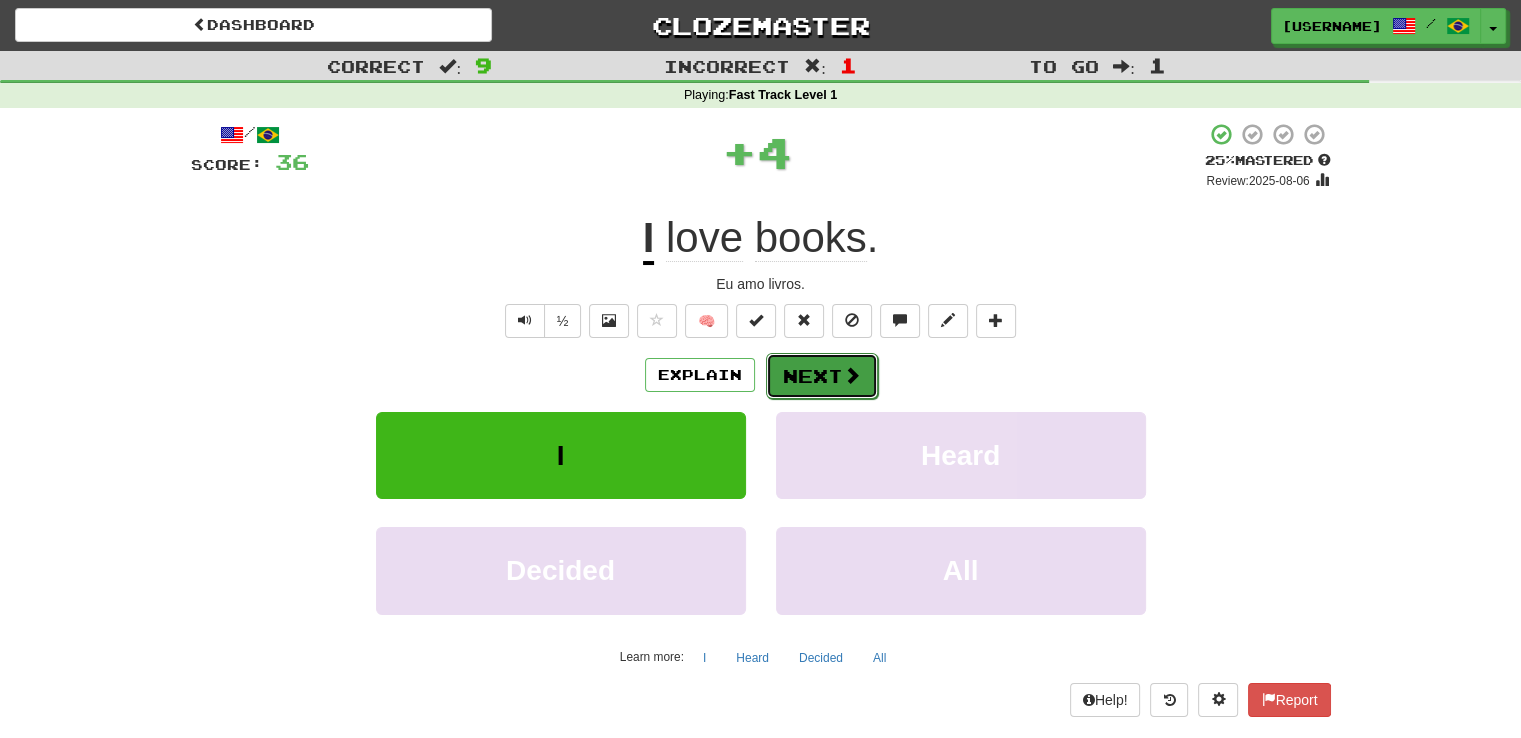 click on "Next" at bounding box center [822, 376] 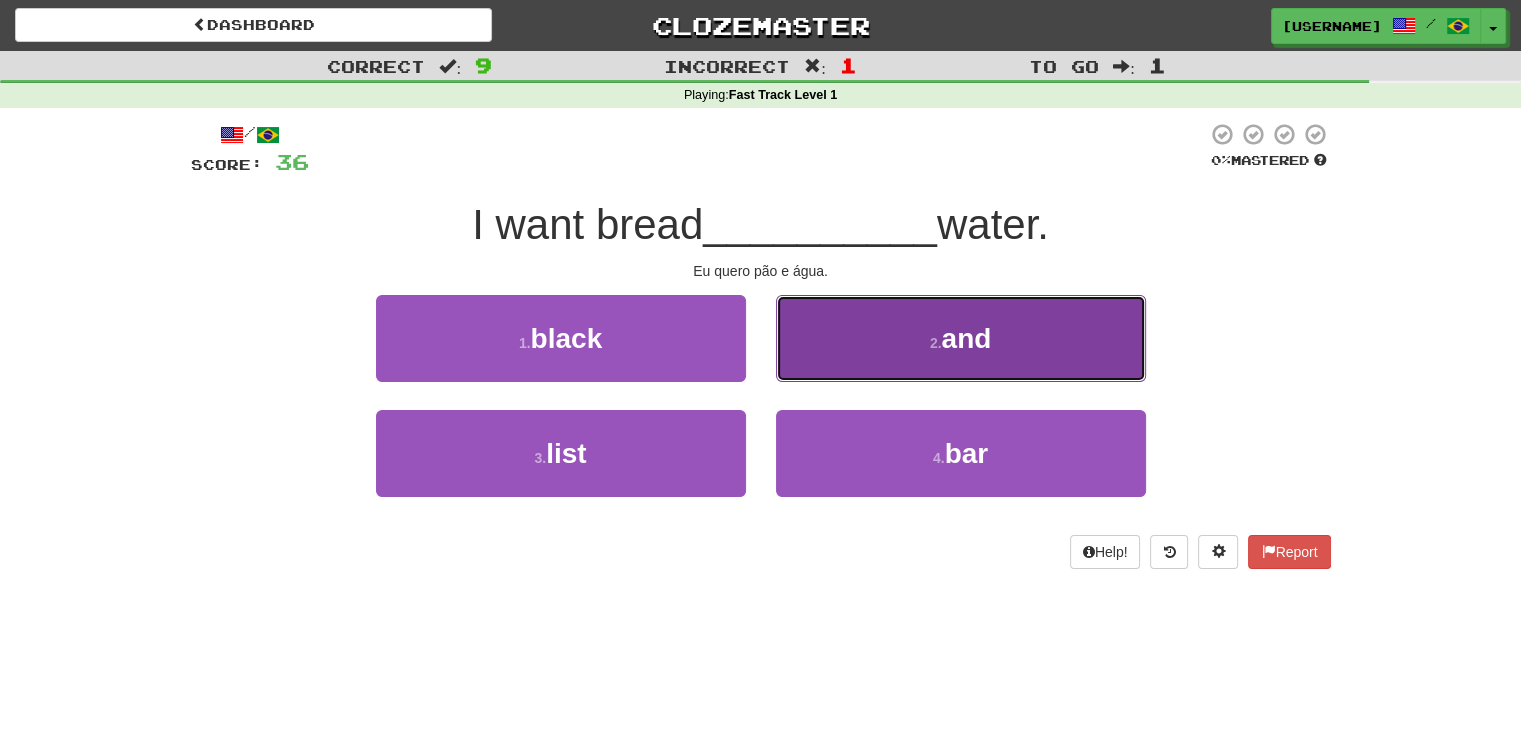 click on "2 .  and" at bounding box center [961, 338] 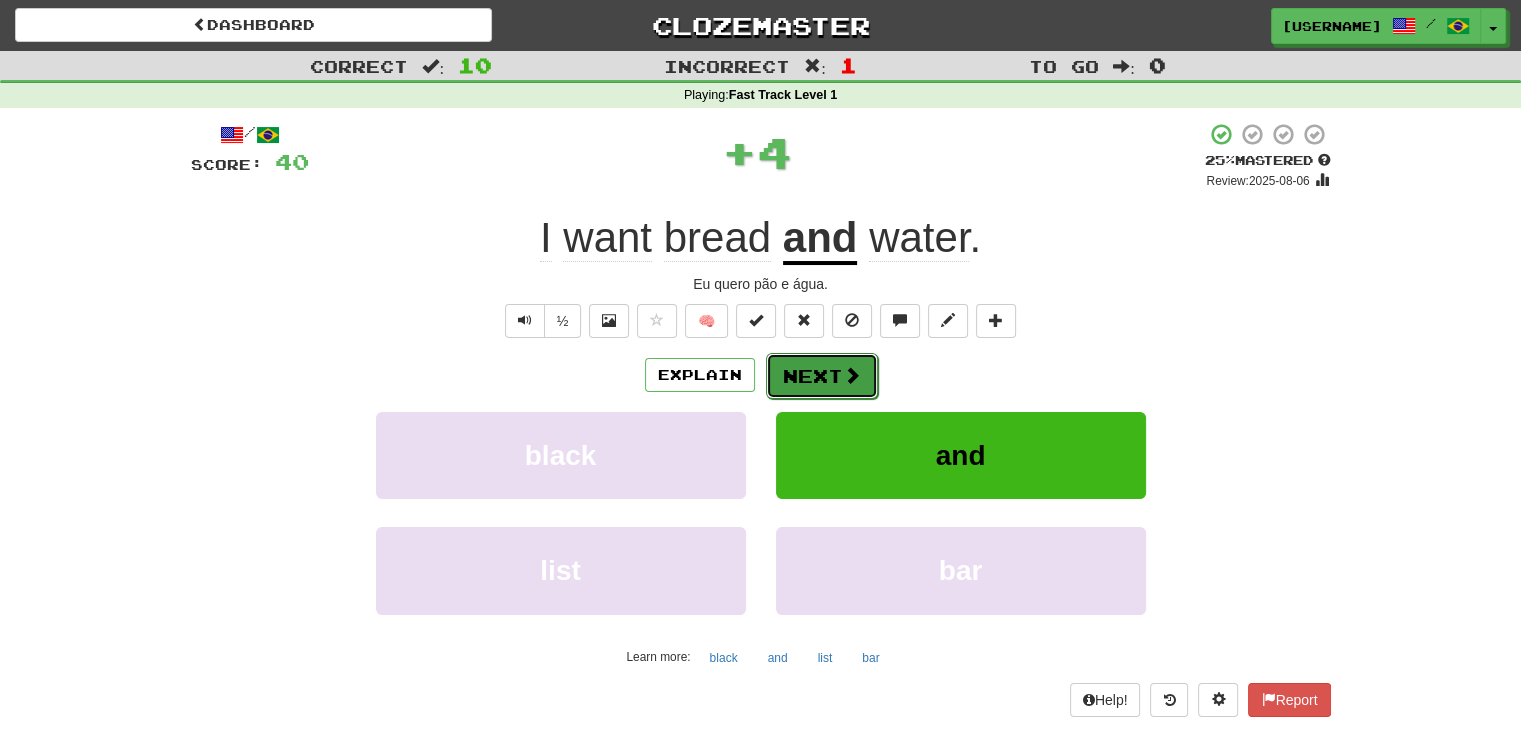 click on "Next" at bounding box center [822, 376] 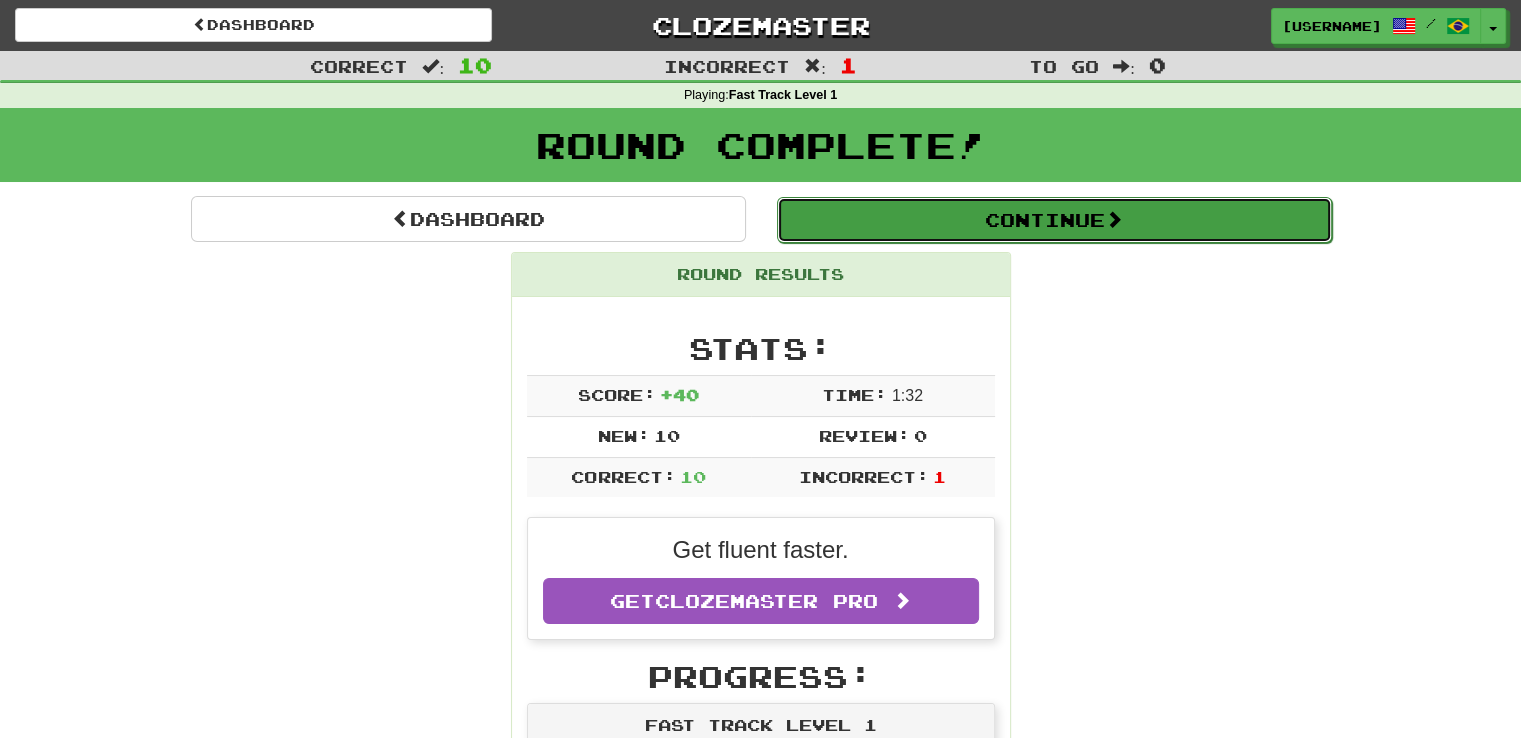 click on "Continue" at bounding box center [1054, 220] 